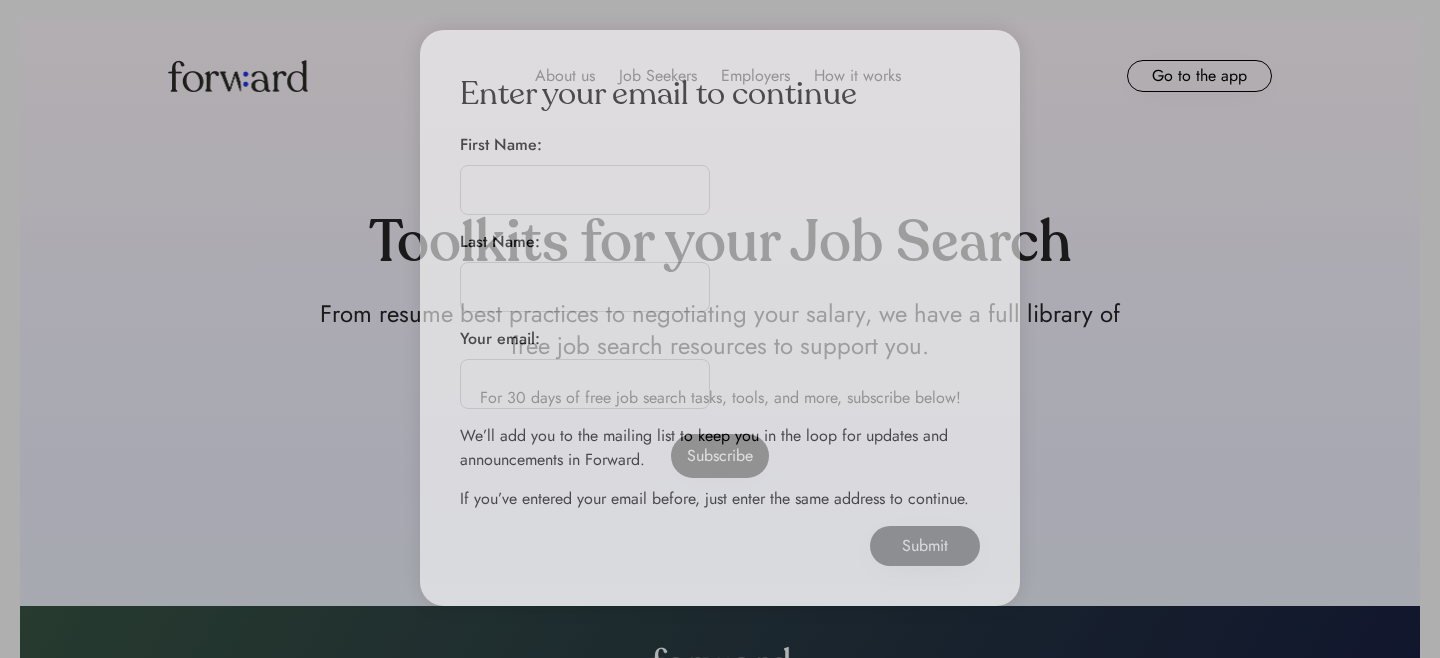 scroll, scrollTop: 0, scrollLeft: 0, axis: both 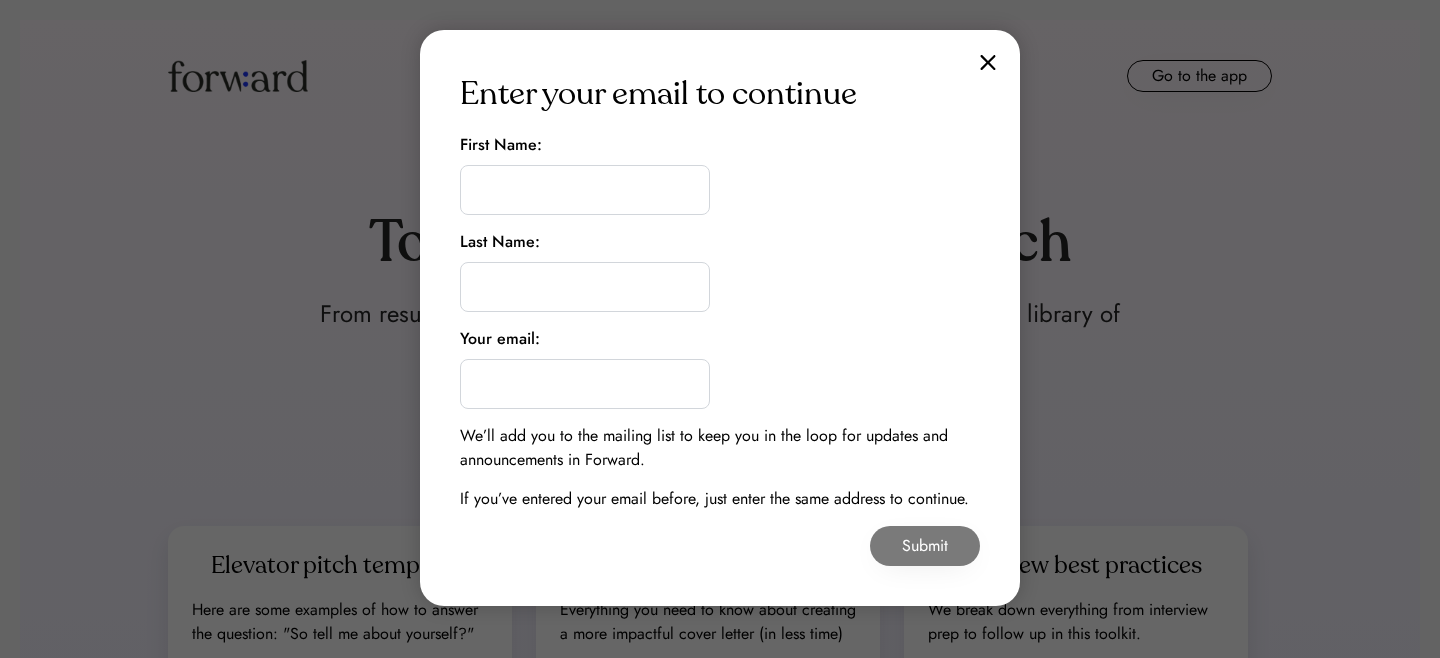 click at bounding box center (988, 62) 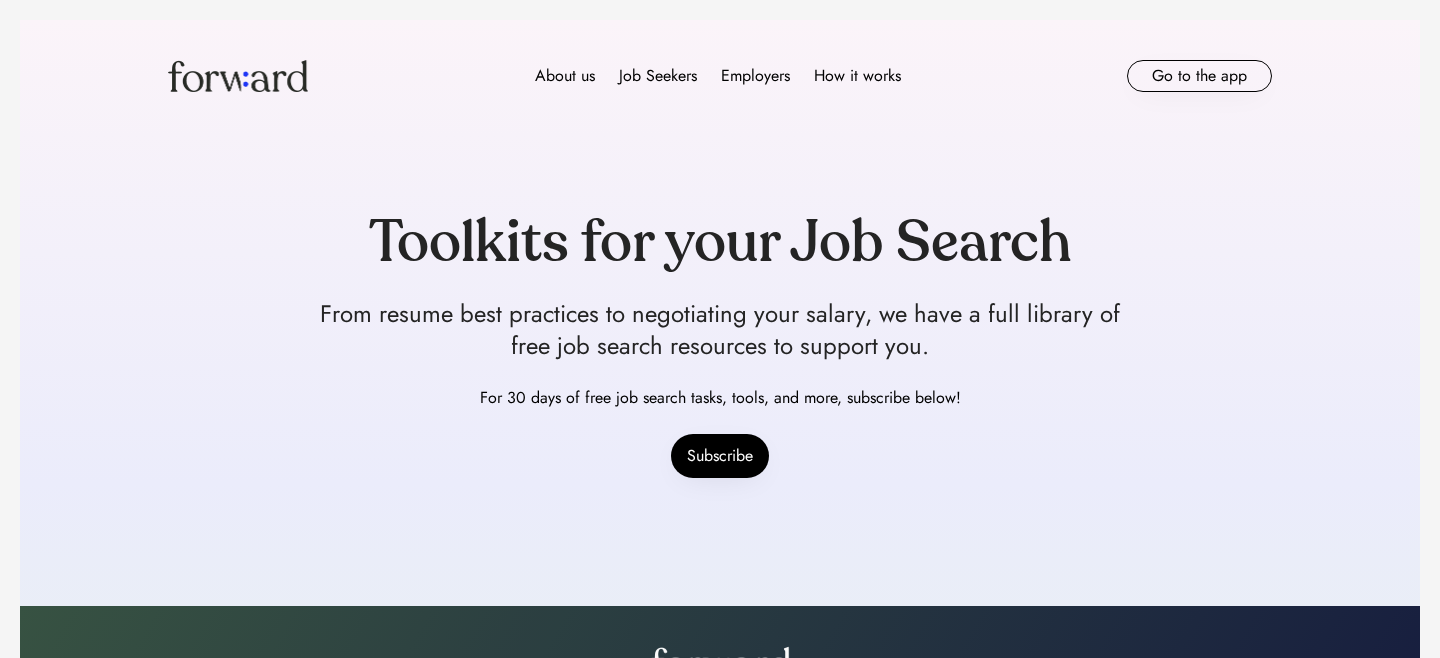 scroll, scrollTop: 0, scrollLeft: 0, axis: both 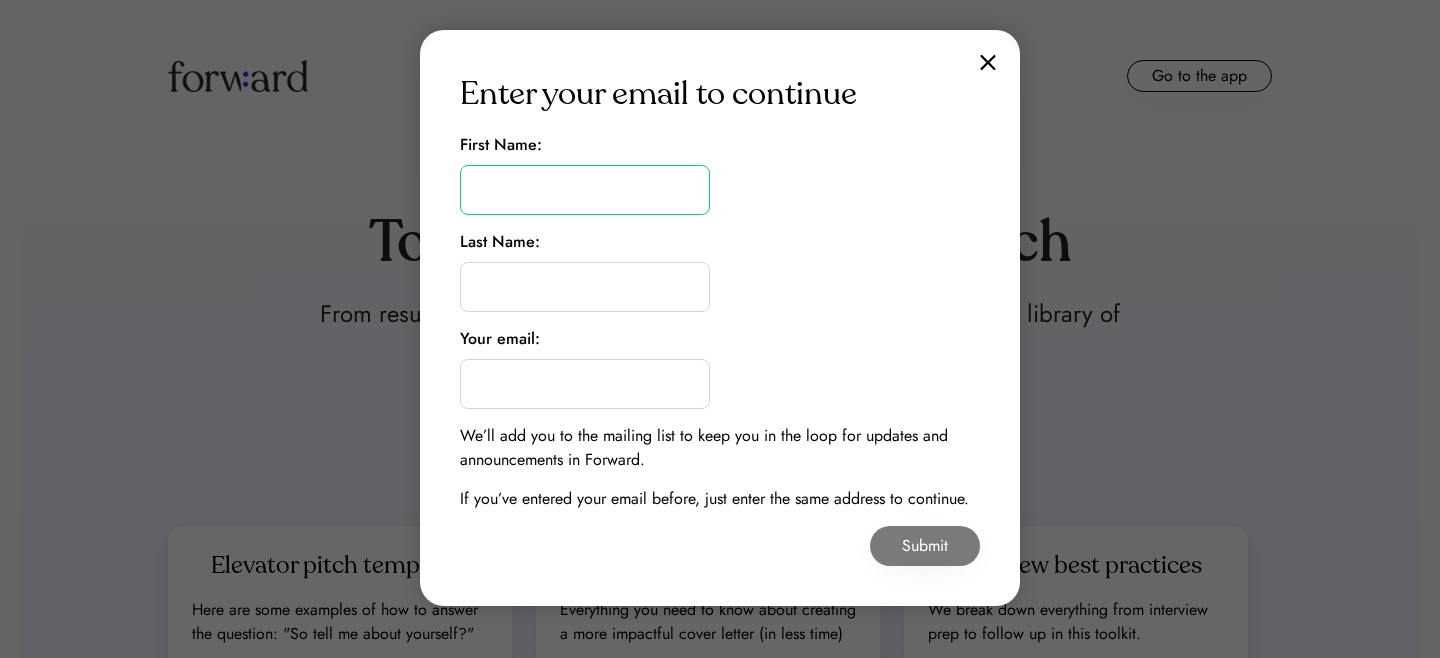 click at bounding box center [585, 190] 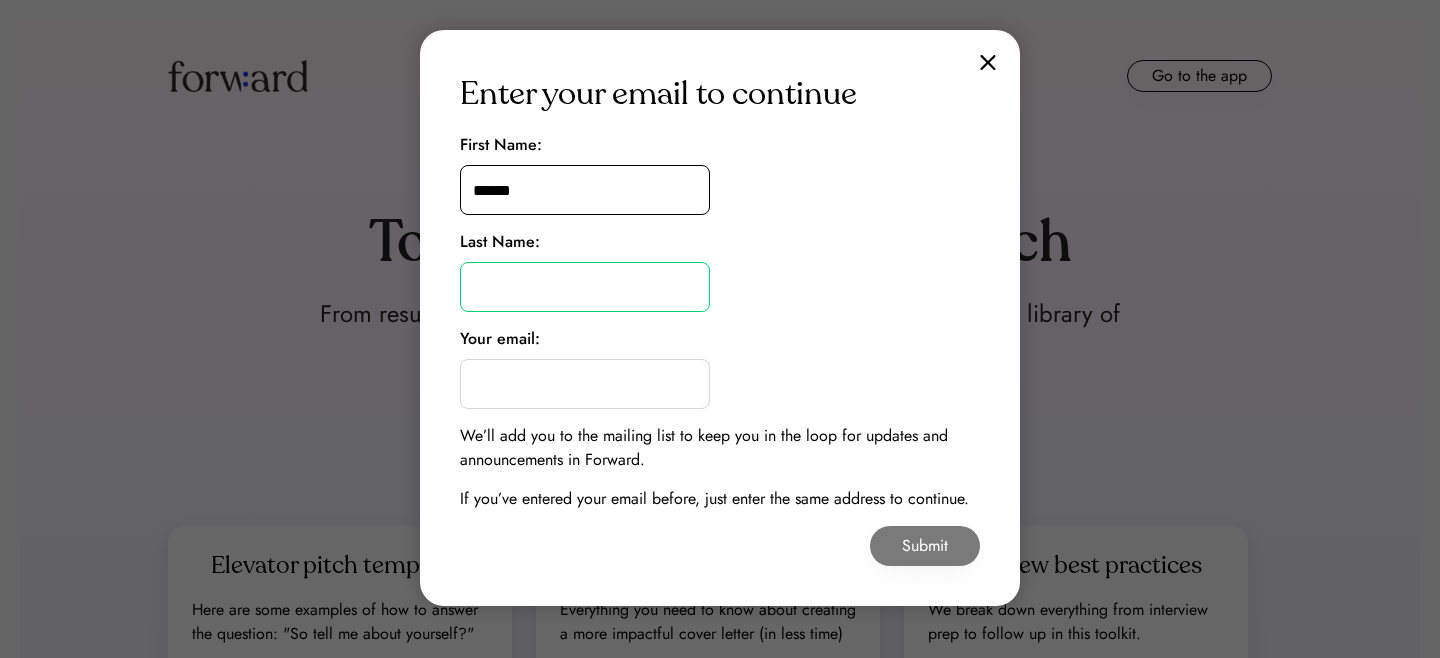 click at bounding box center [585, 190] 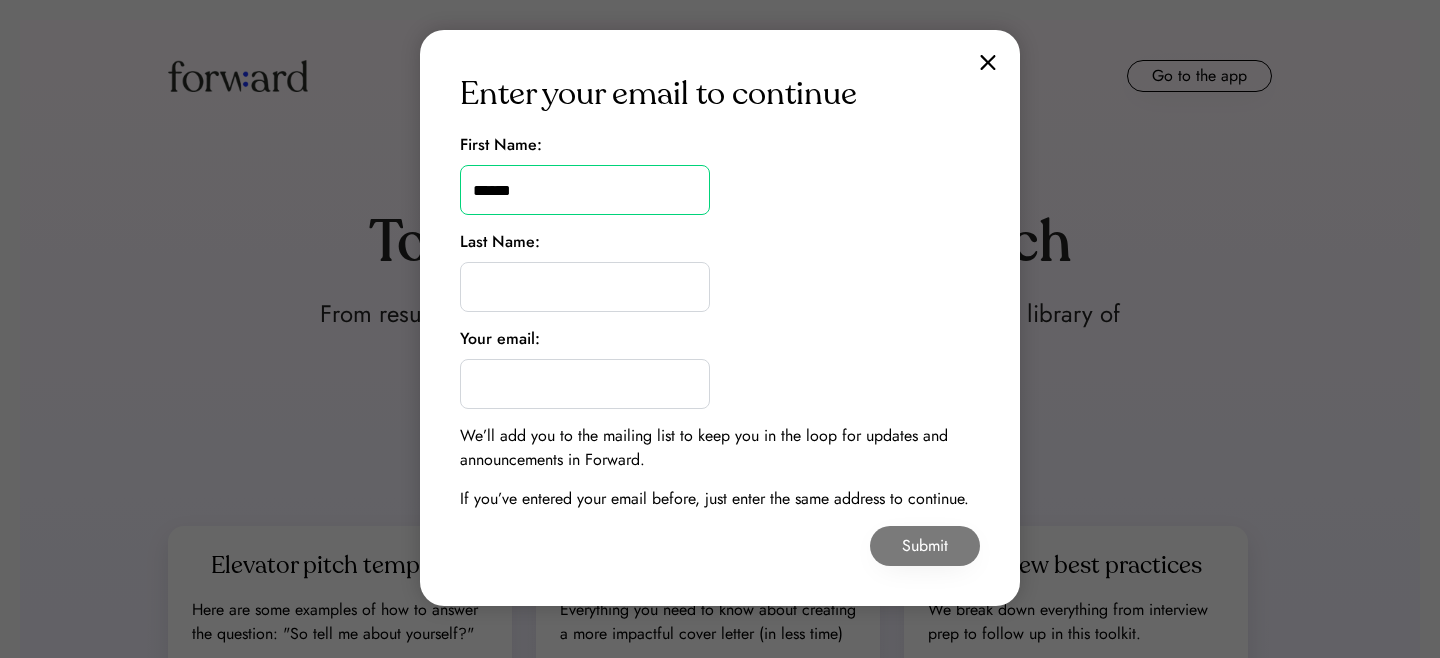 click at bounding box center (585, 190) 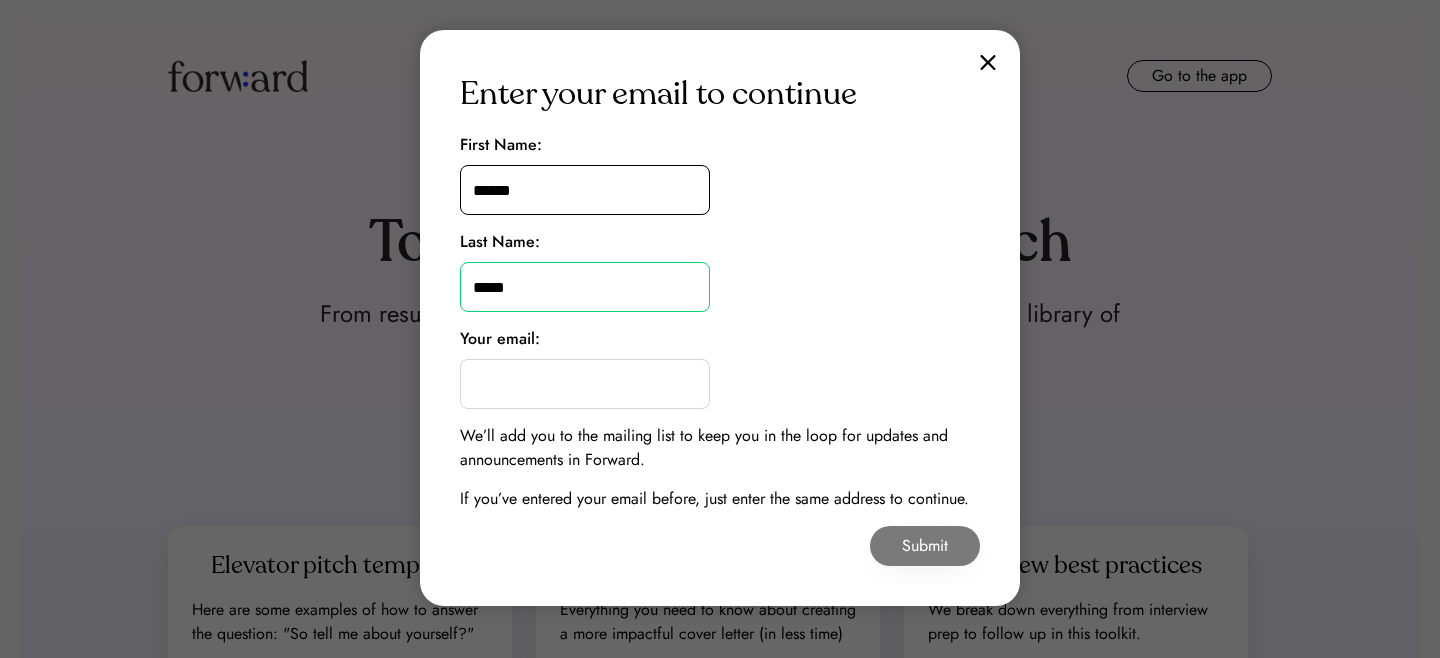 type on "*****" 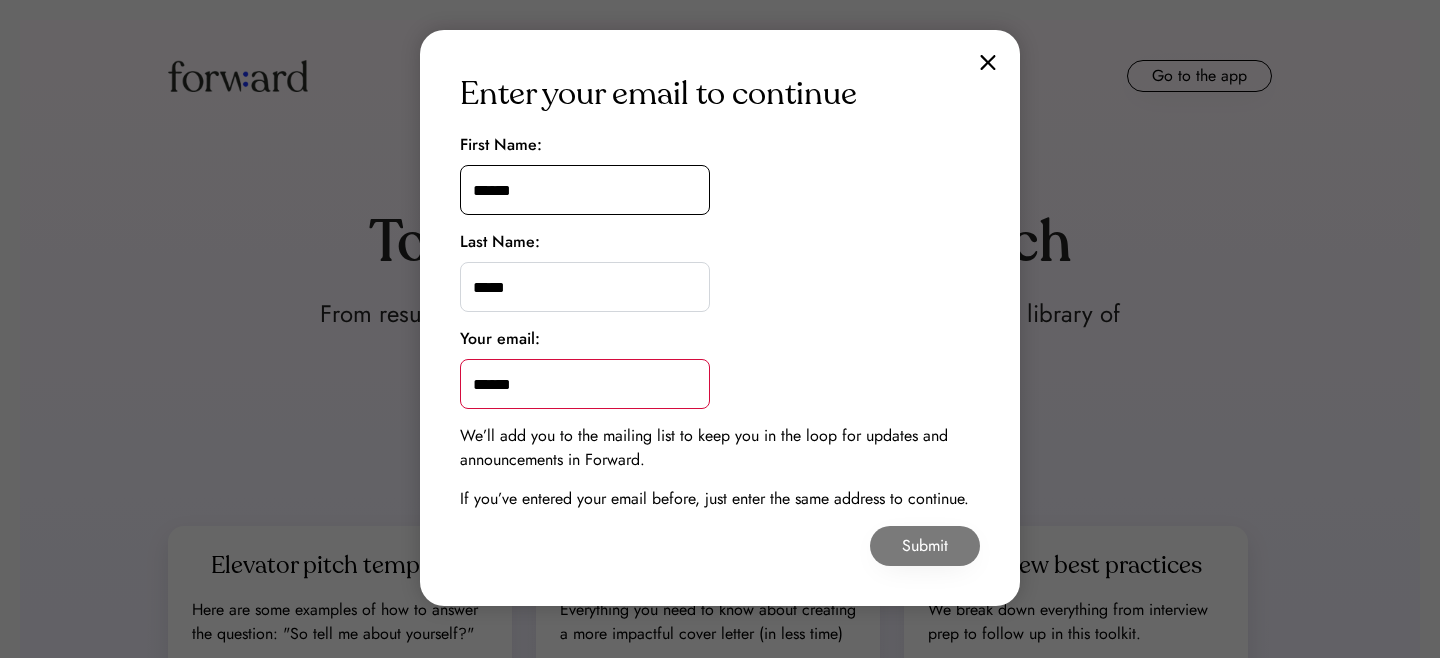 type on "**********" 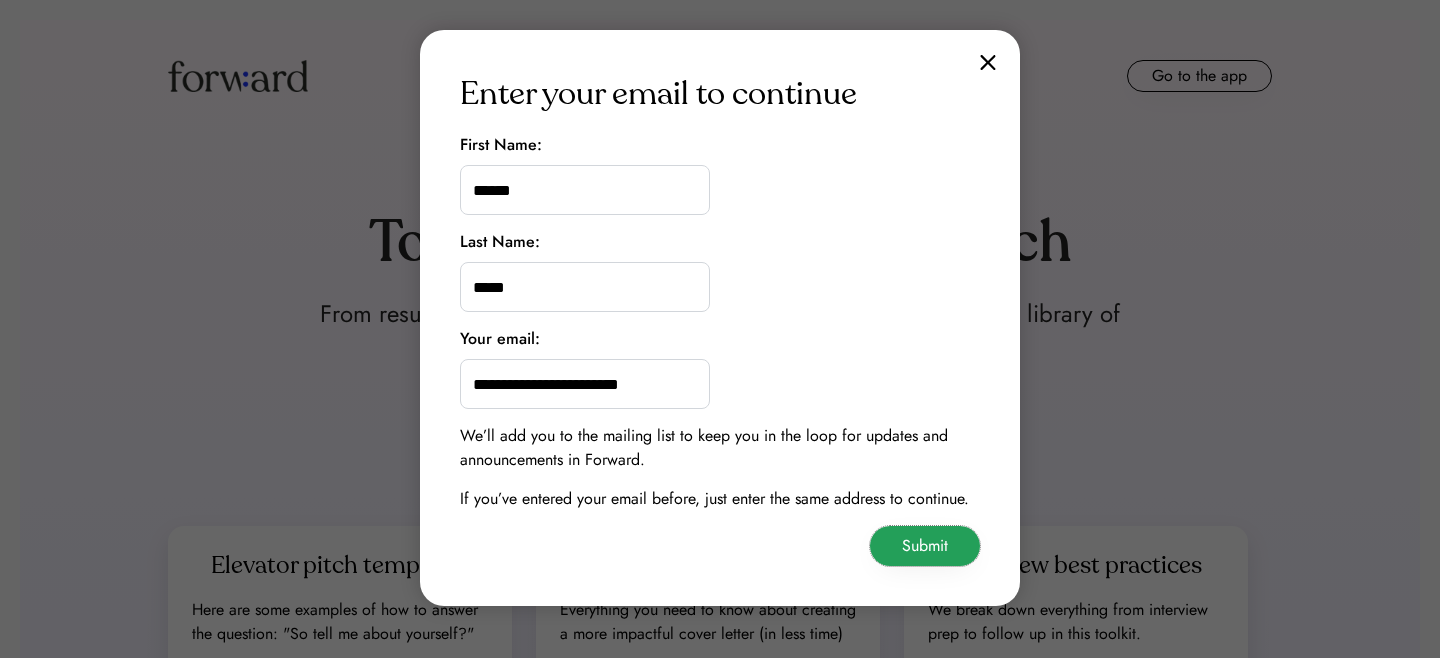 click on "Submit" at bounding box center [925, 546] 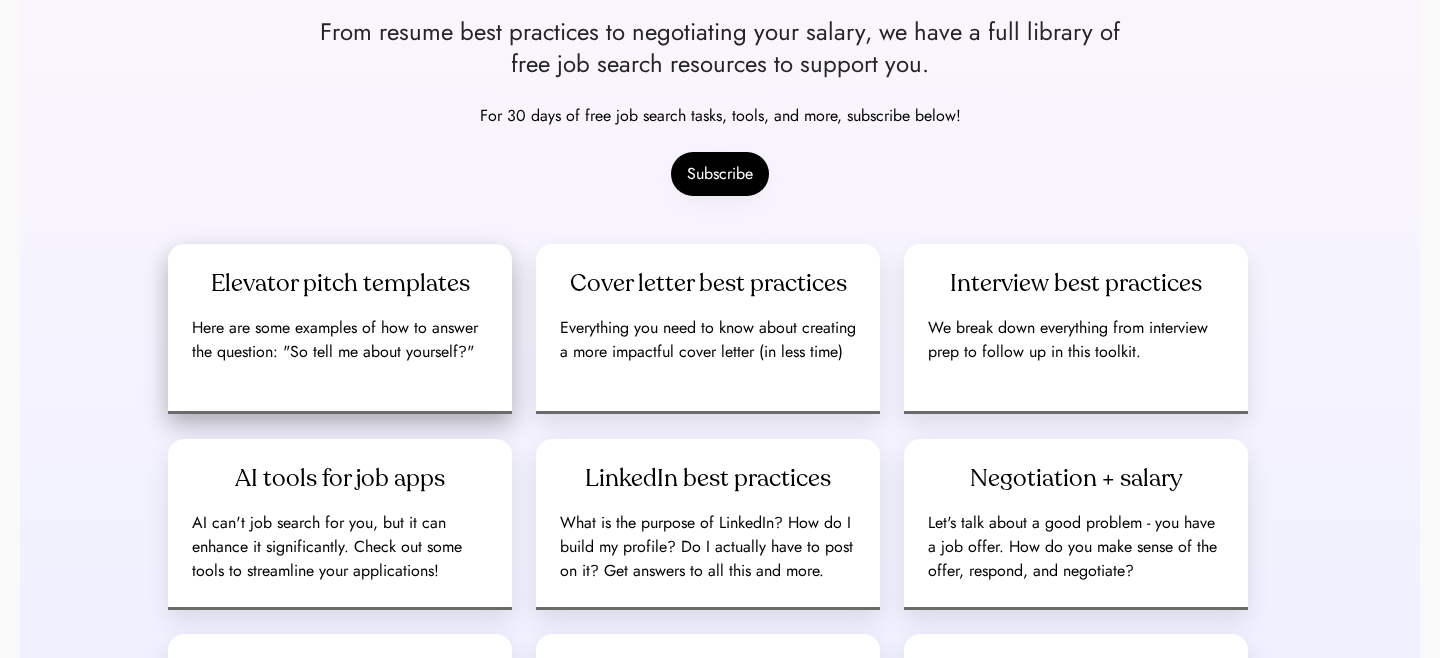 scroll, scrollTop: 341, scrollLeft: 0, axis: vertical 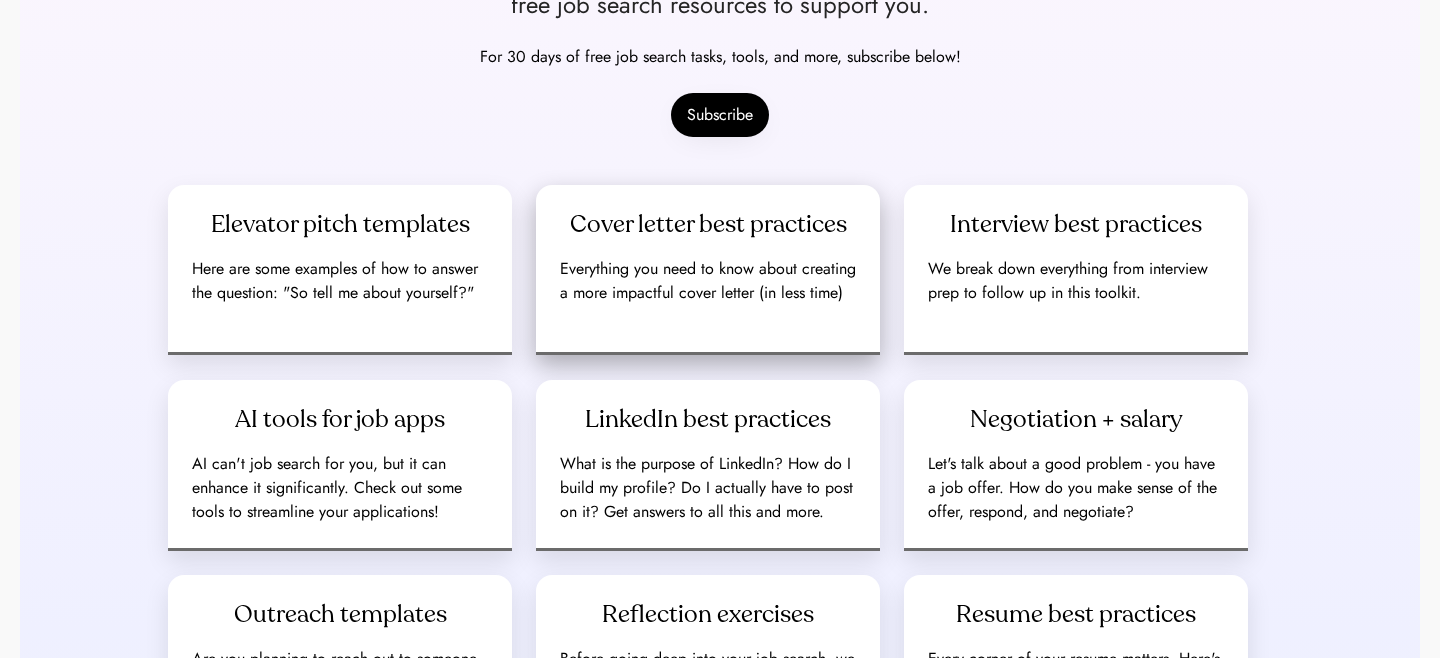 click on "Everything you need to know about creating a more impactful cover letter (in less time)" at bounding box center [708, 281] 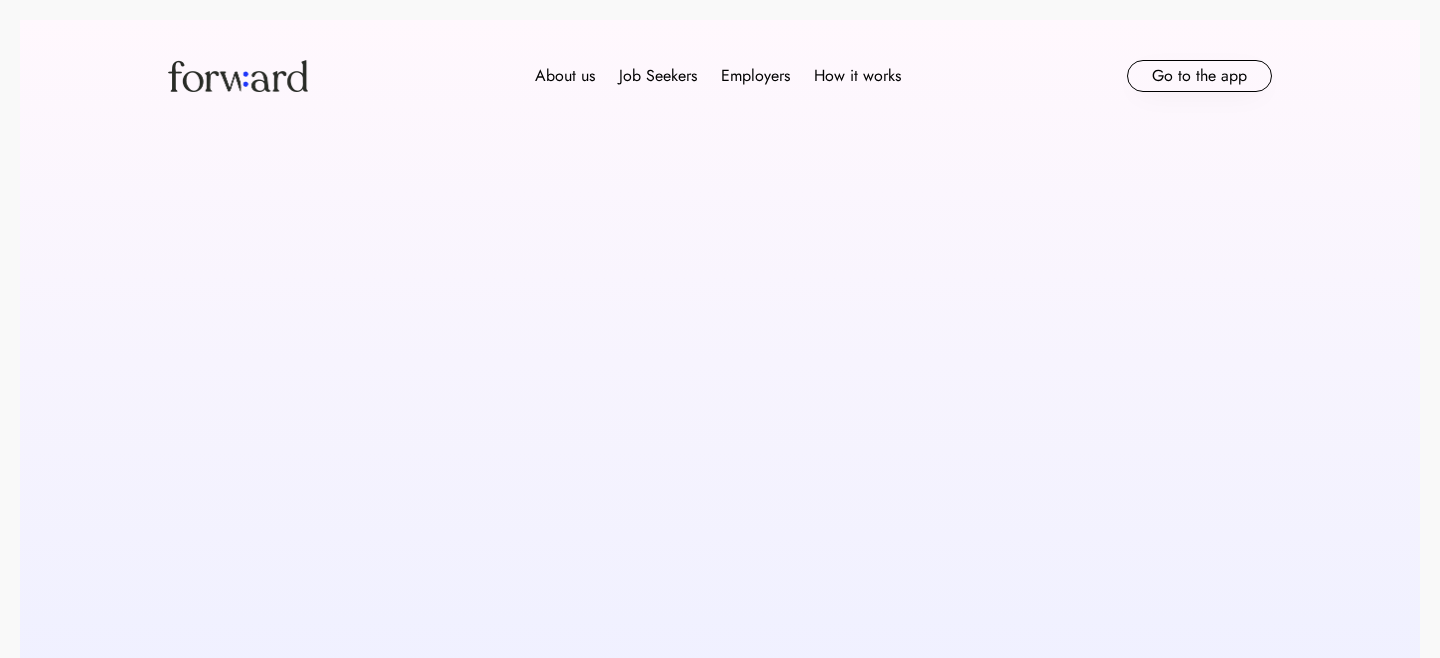 scroll, scrollTop: 0, scrollLeft: 0, axis: both 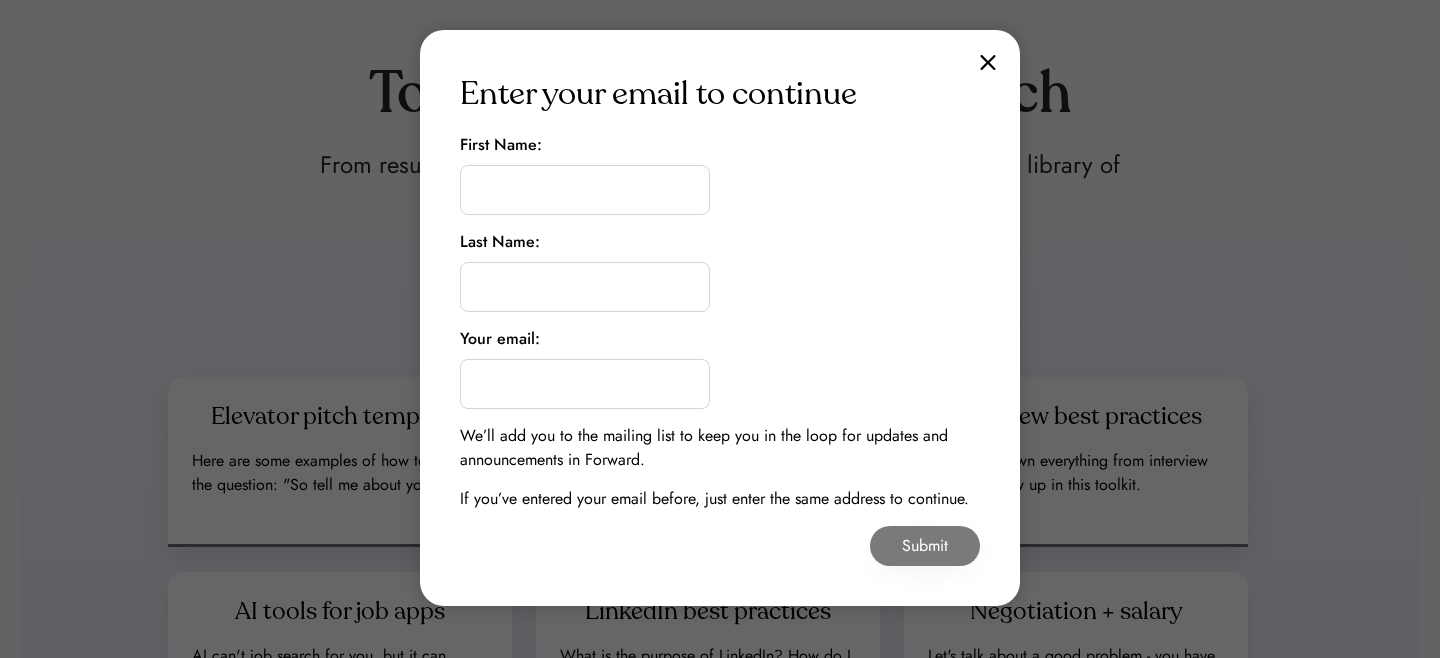 click on "Enter your email to continue First Name: Last Name: Your email: We’ll add you to the mailing list to keep you in the loop for updates and announcements in Forward. If you’ve entered your email before, just enter the same address to continue. Submit" at bounding box center (720, 318) 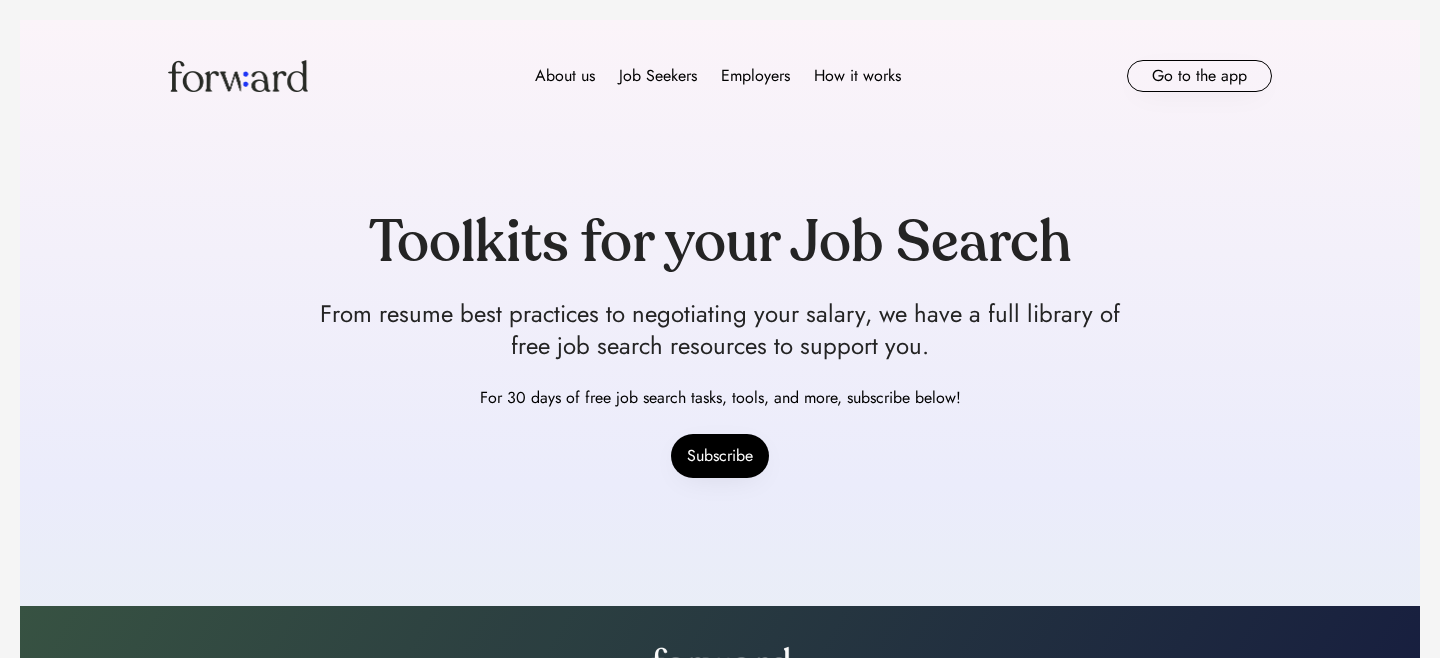 scroll, scrollTop: 149, scrollLeft: 0, axis: vertical 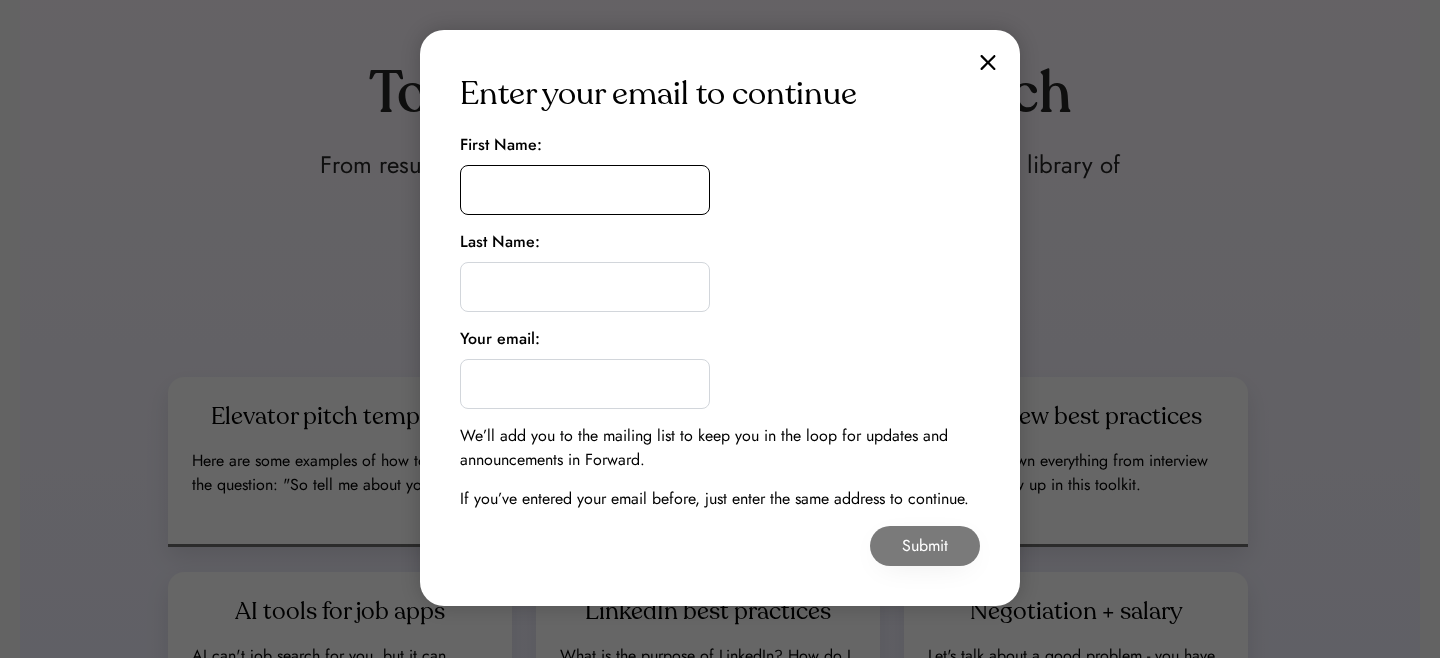 click at bounding box center [585, 190] 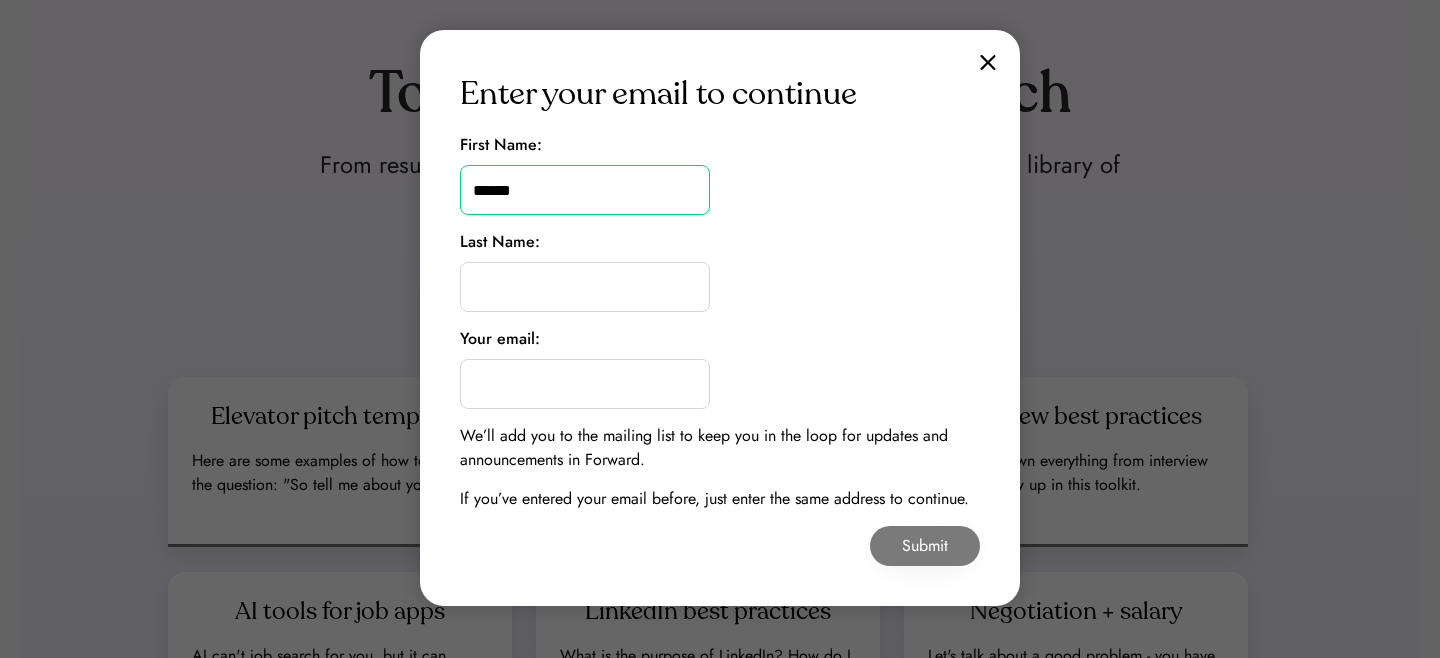 type on "******" 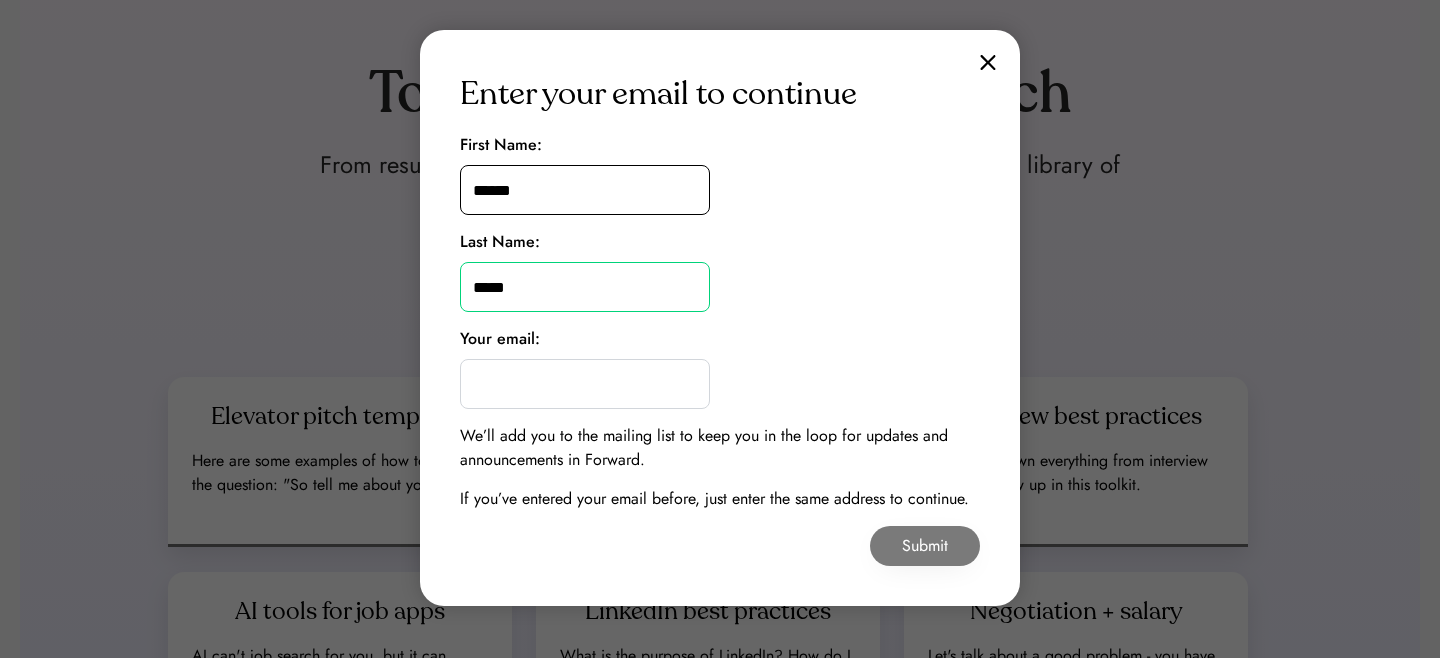 type on "*****" 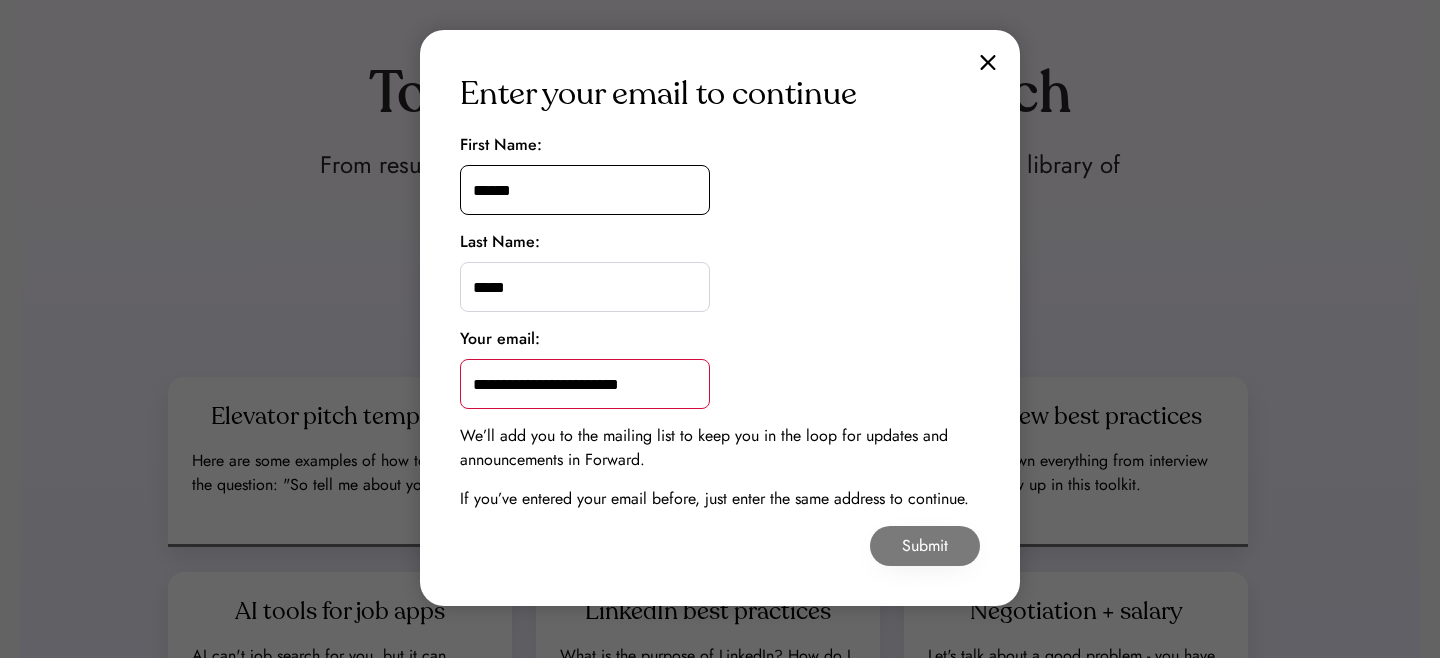 type on "**********" 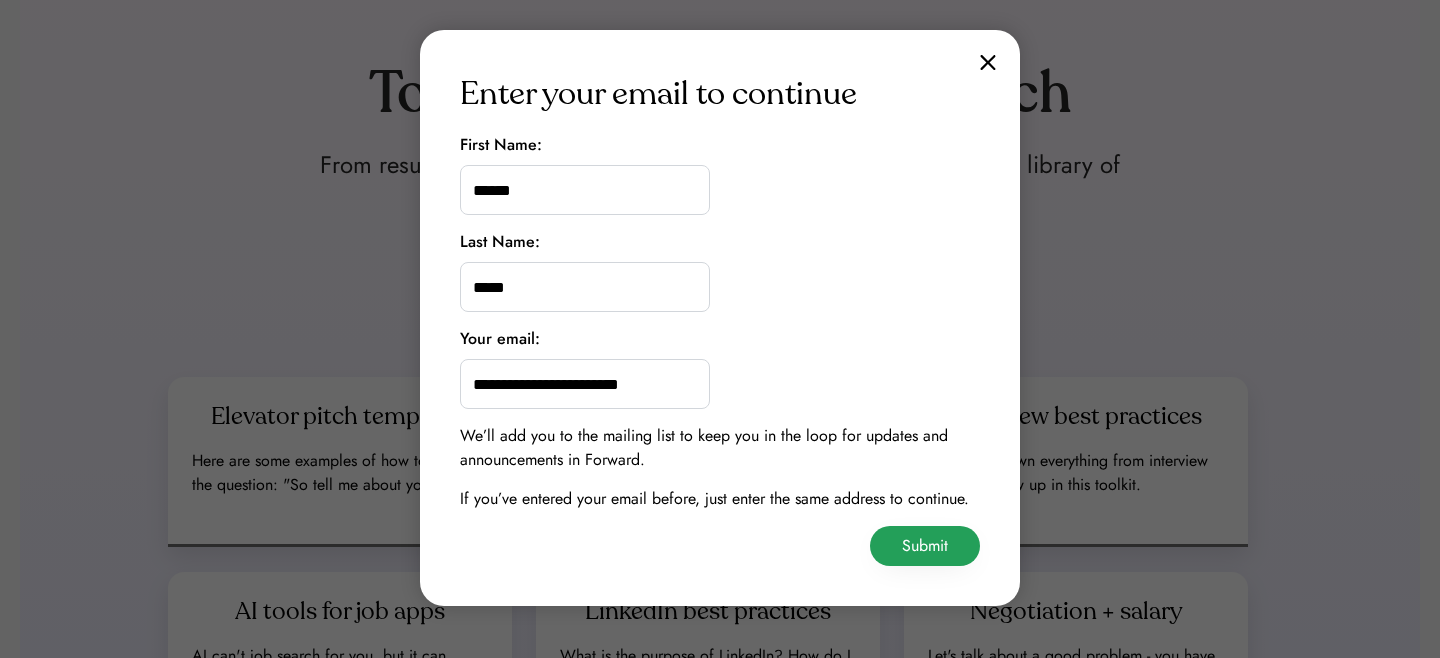 click on "Submit" at bounding box center (925, 546) 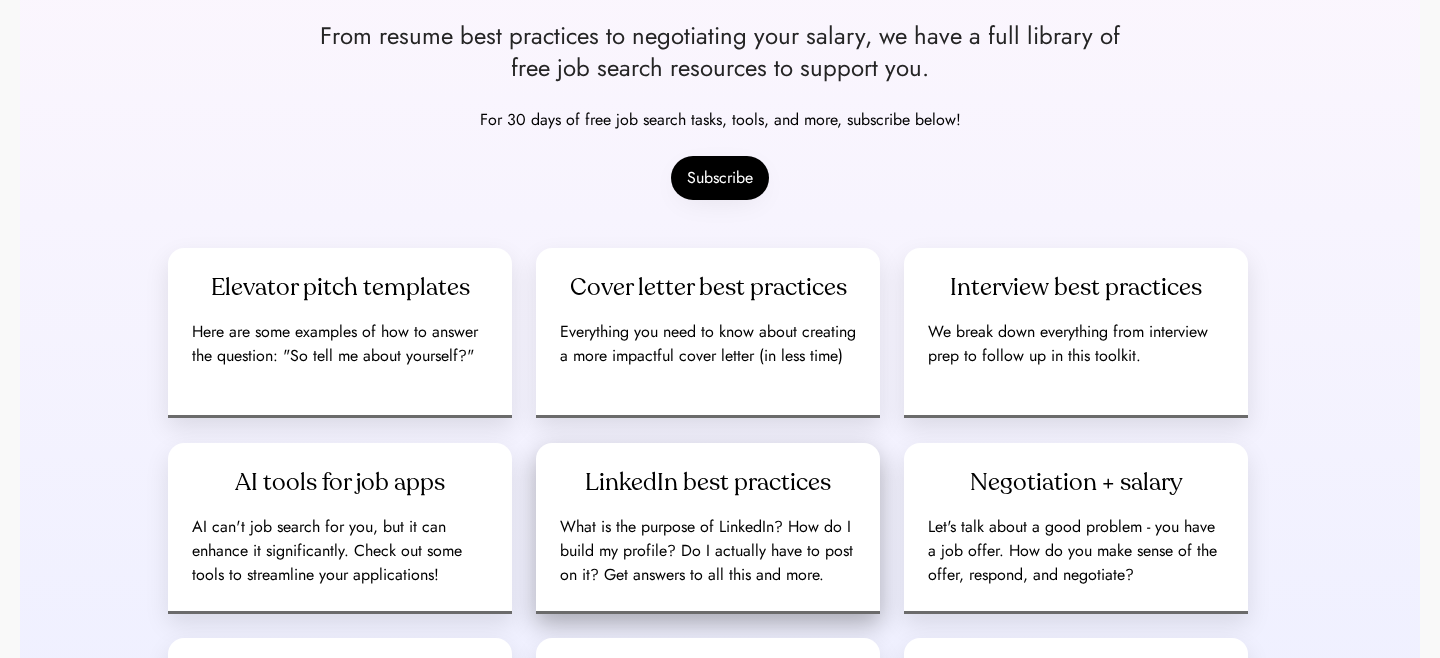 scroll, scrollTop: 358, scrollLeft: 0, axis: vertical 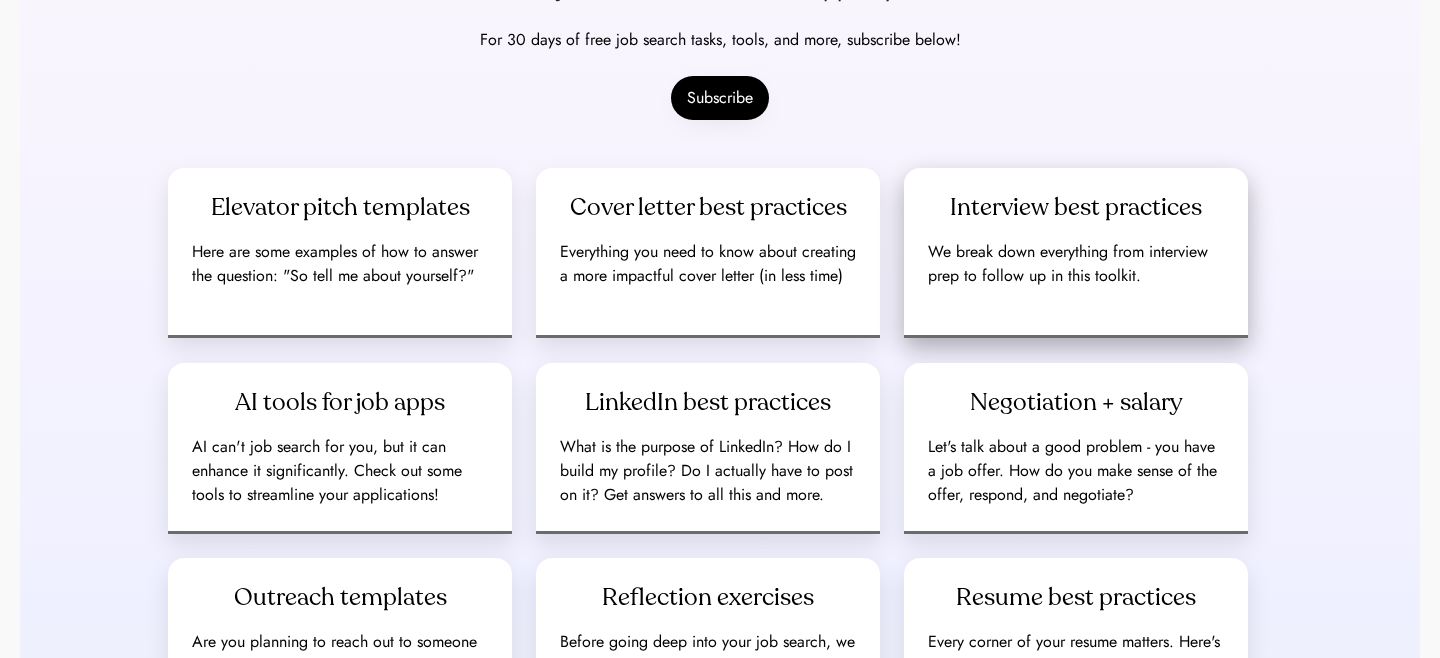 click on "We break down everything from interview prep to follow up in this toolkit." at bounding box center (1076, 264) 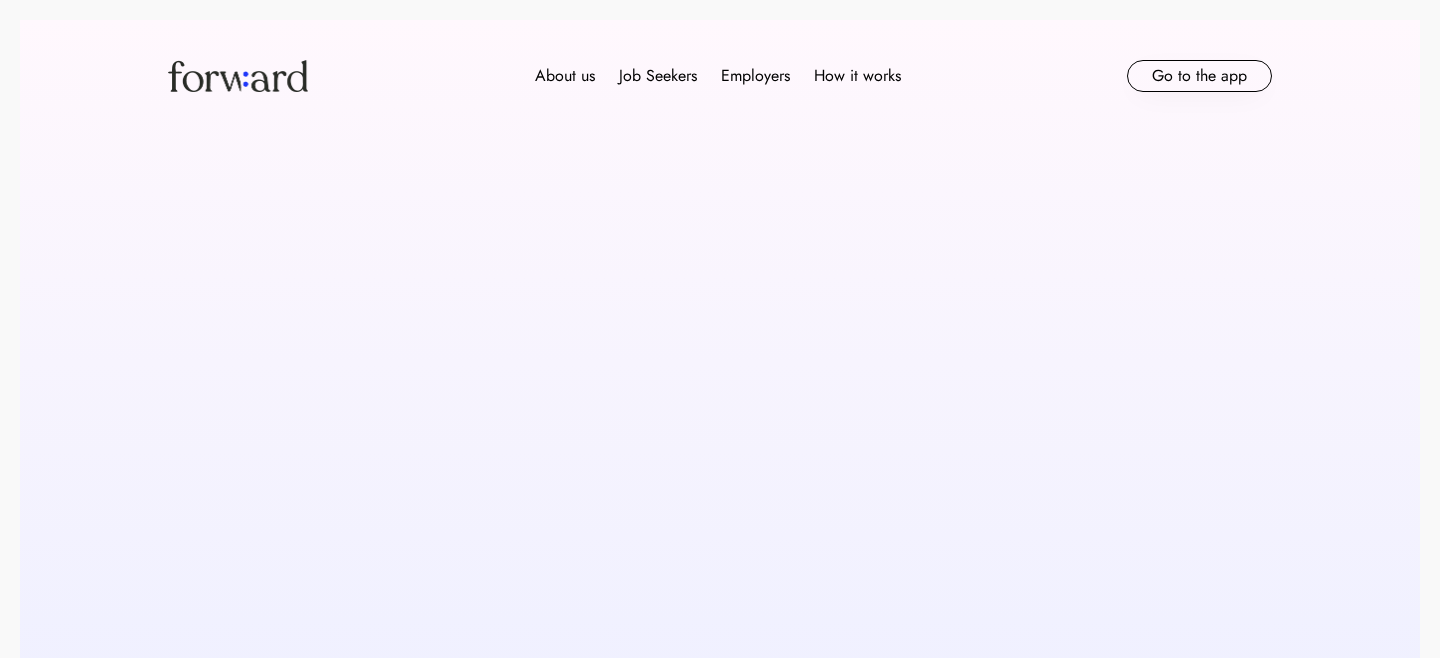 scroll, scrollTop: 0, scrollLeft: 0, axis: both 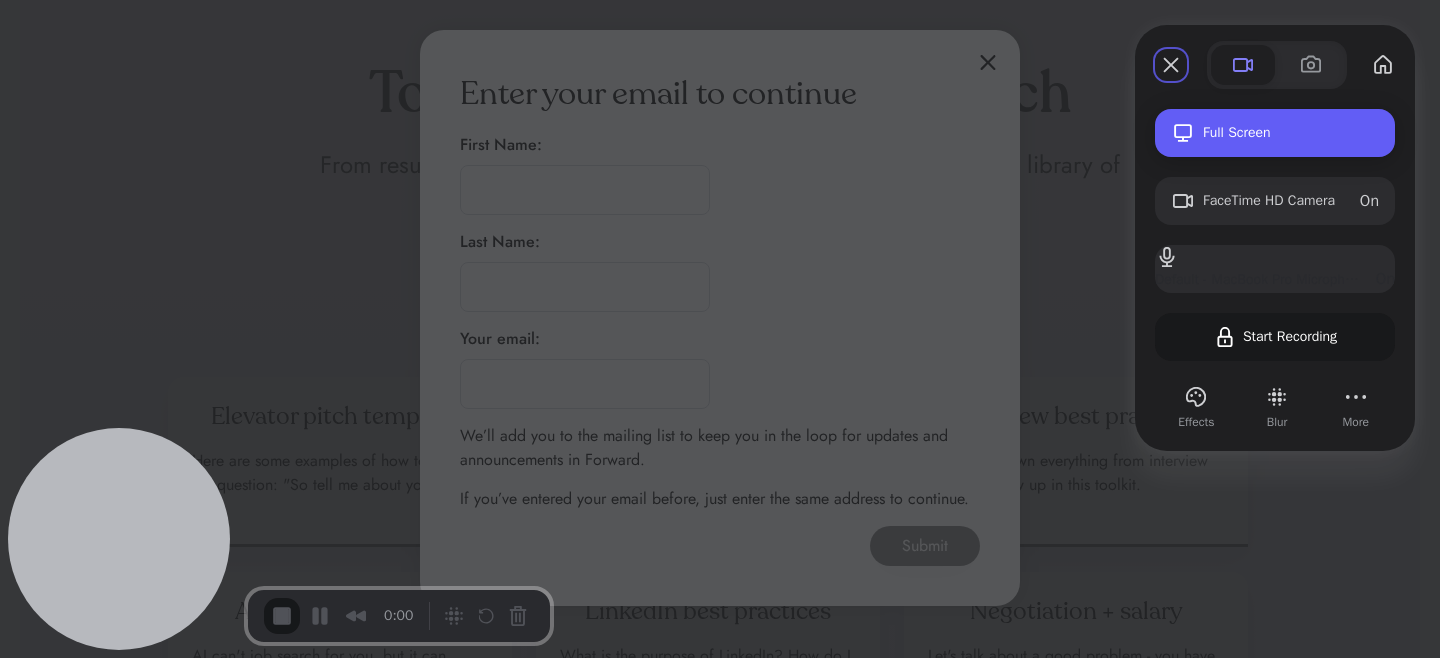 click on "Full Screen" at bounding box center [1291, 133] 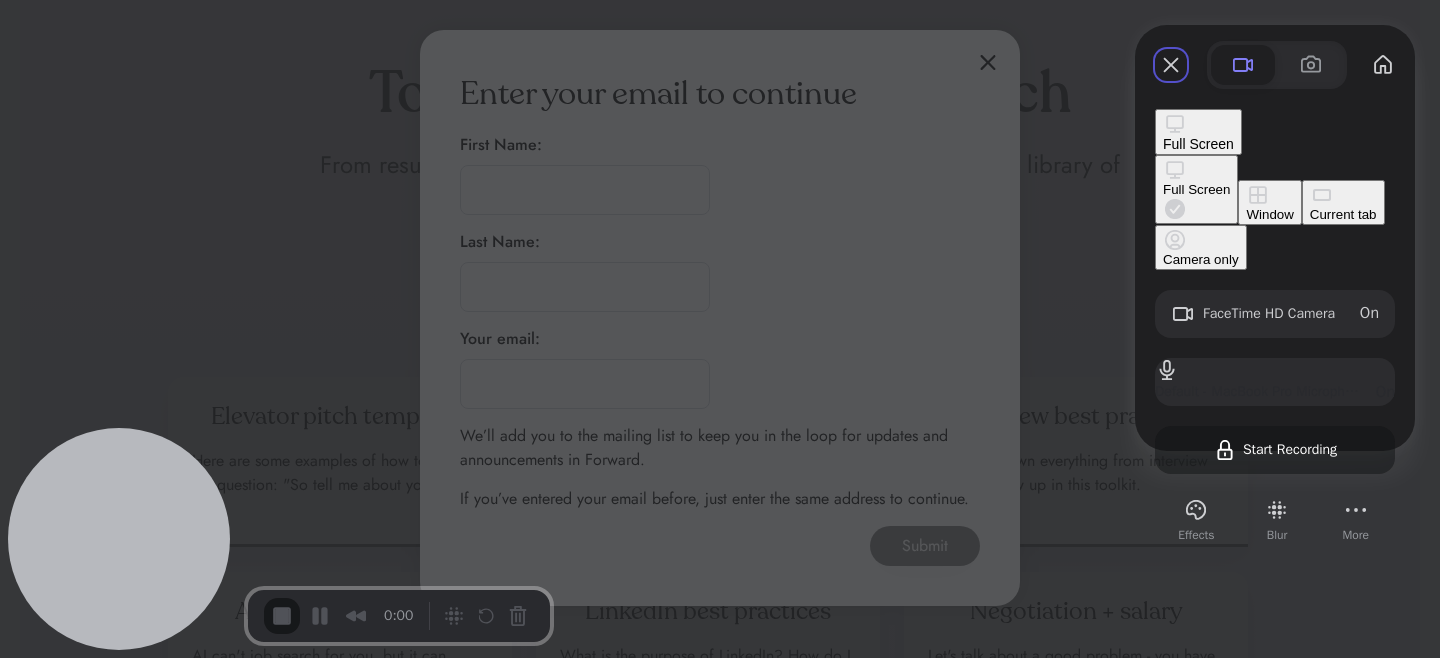 click on "Current tab" at bounding box center (1343, 214) 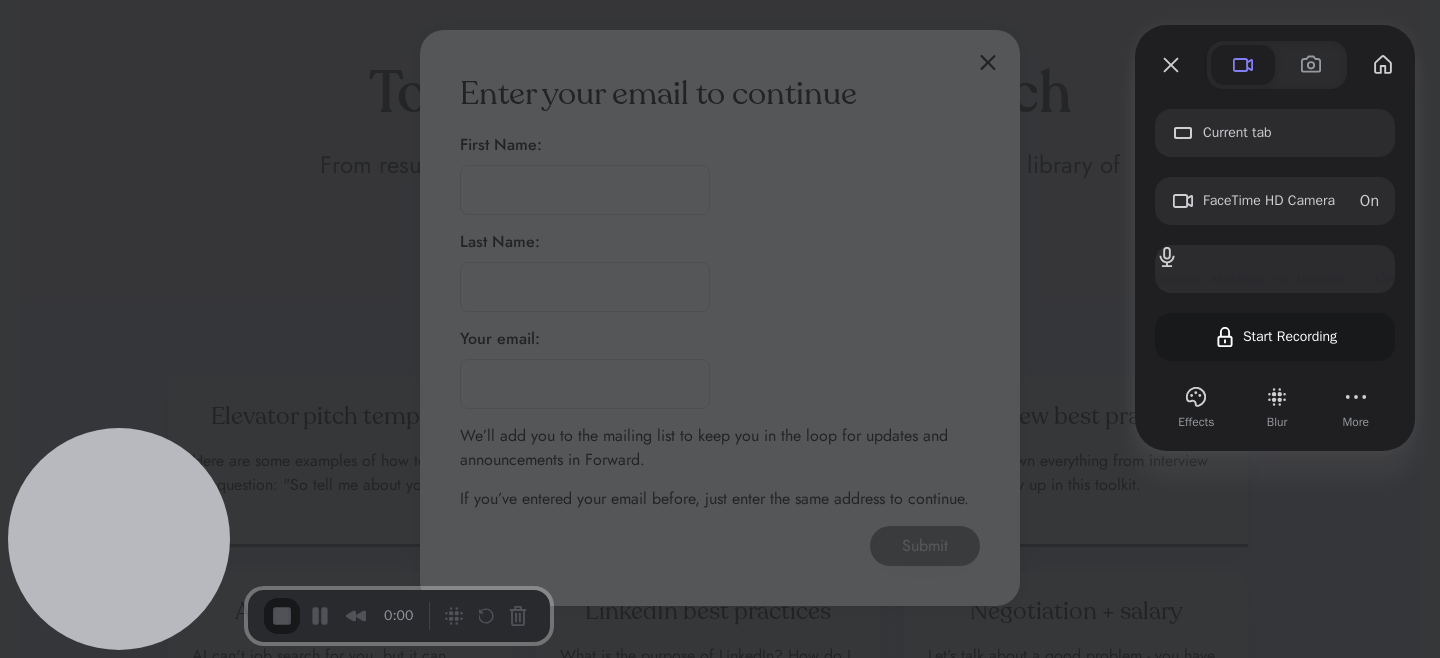 click on "Current tab FaceTime HD Camera On Default - MacBook Pro Microphone (Built-in) On Start Recording" at bounding box center (1275, 235) 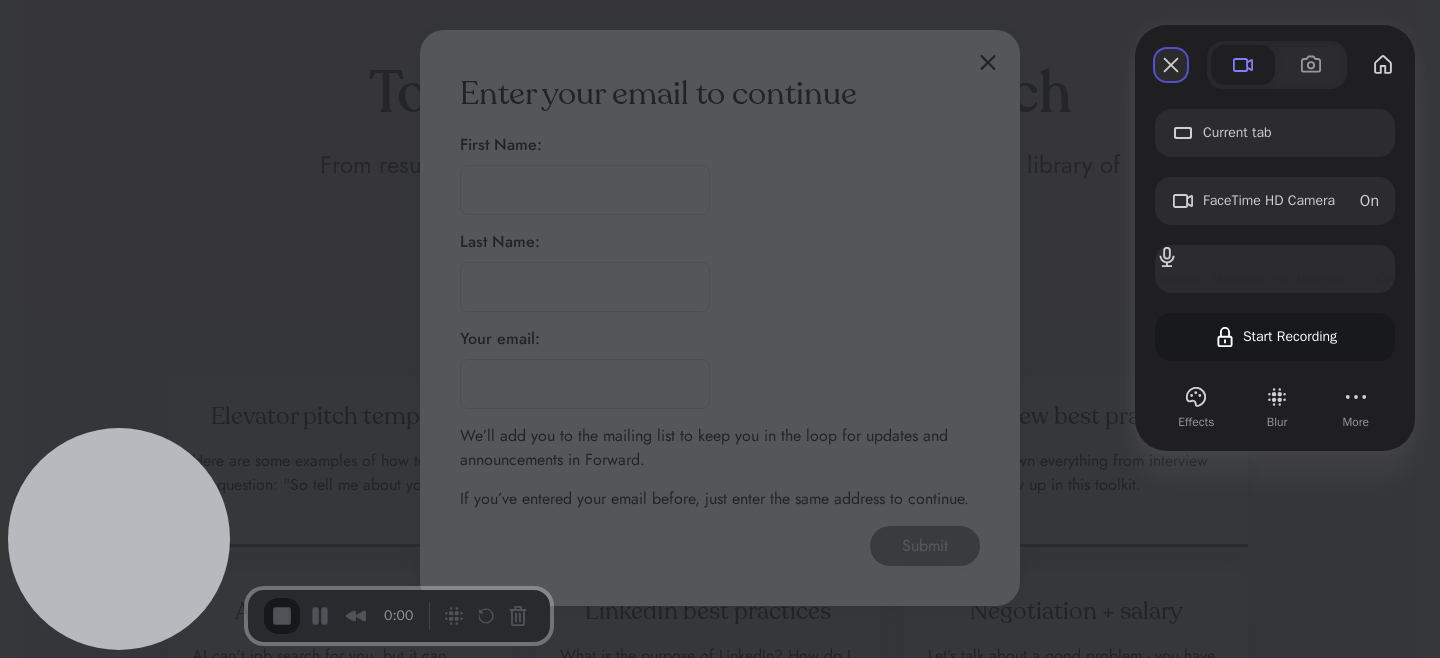 click at bounding box center [1171, 65] 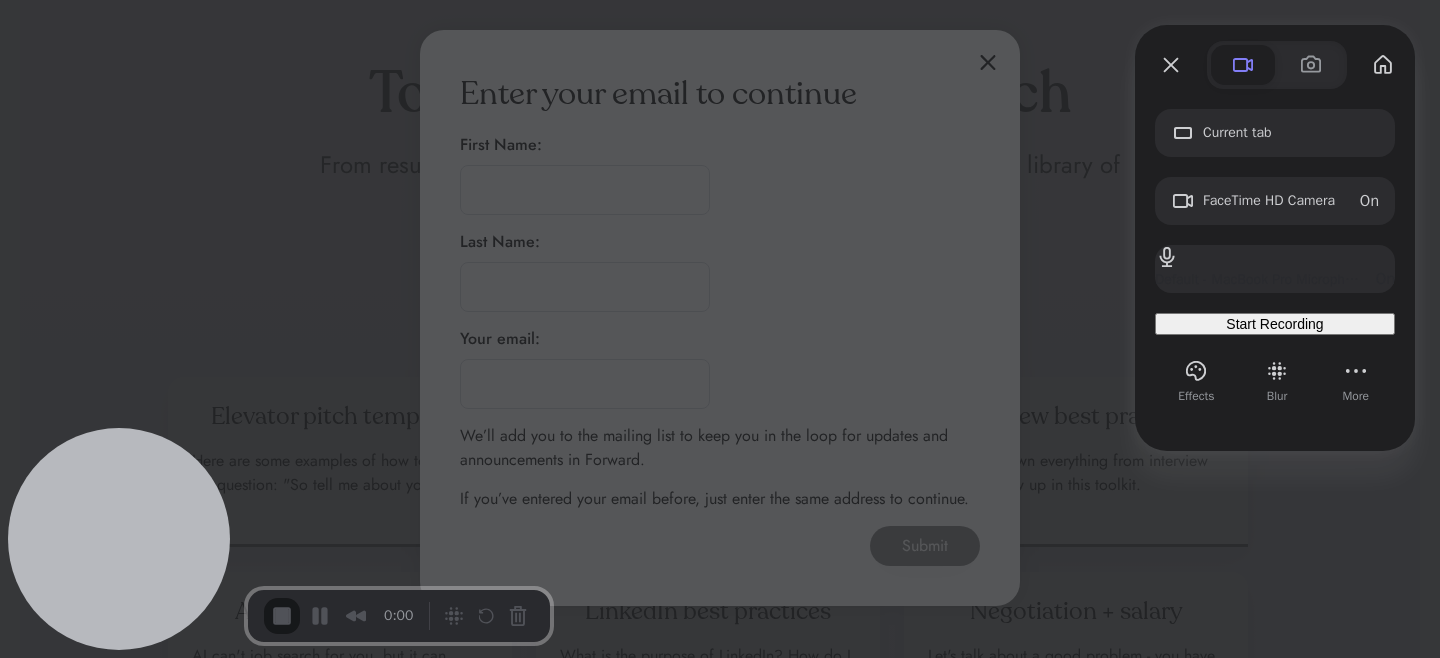 click on "Start Recording" at bounding box center [1274, 324] 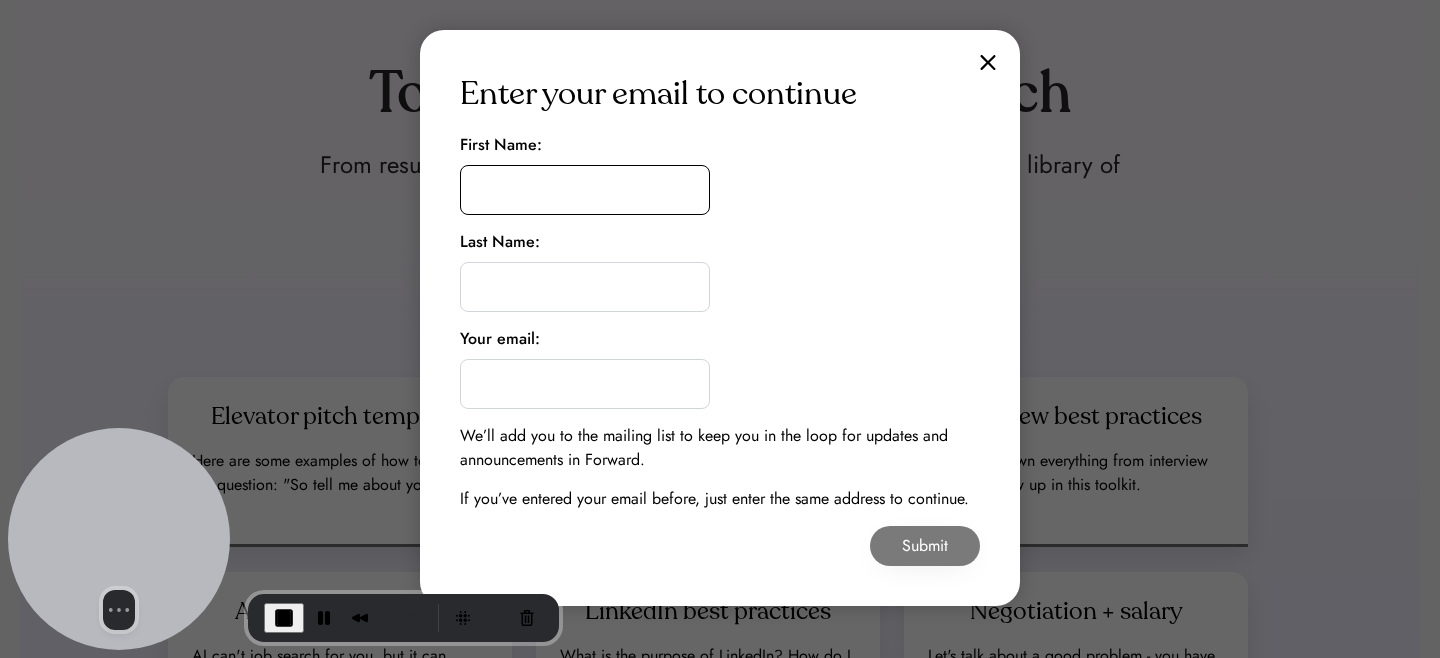 click at bounding box center (585, 190) 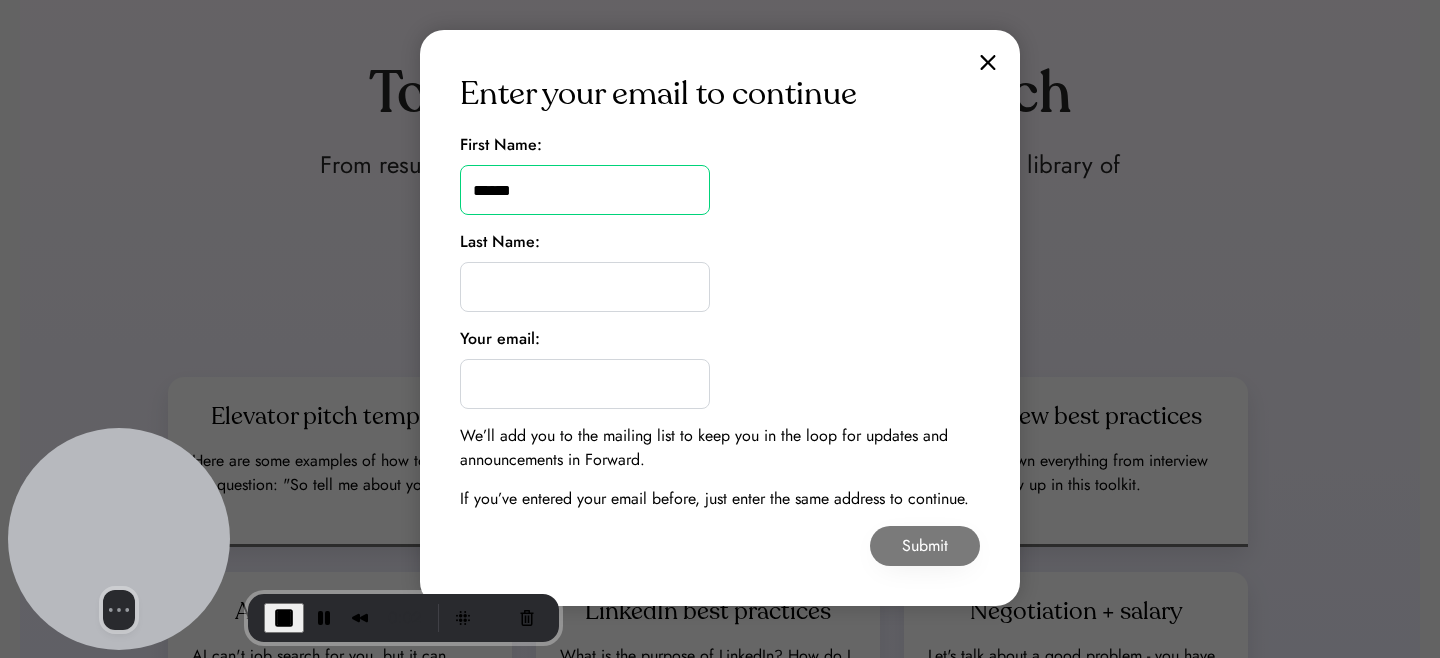 type on "******" 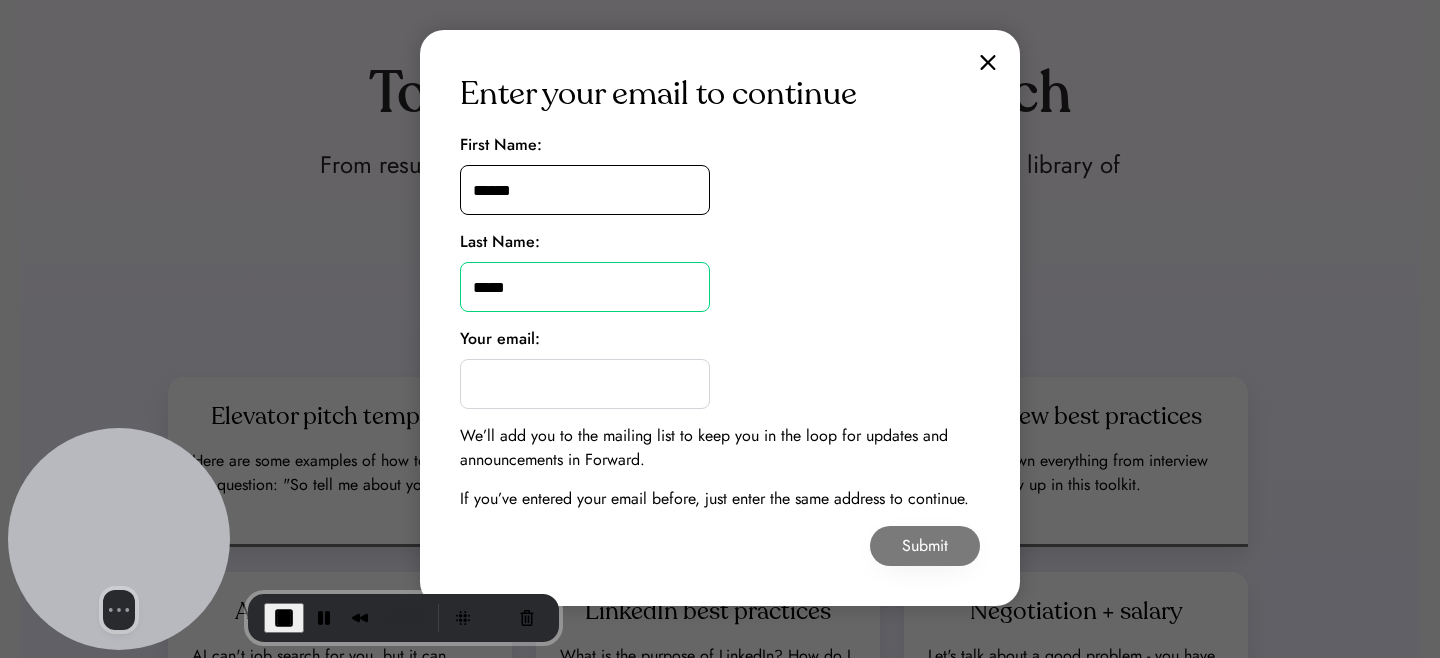 type on "*****" 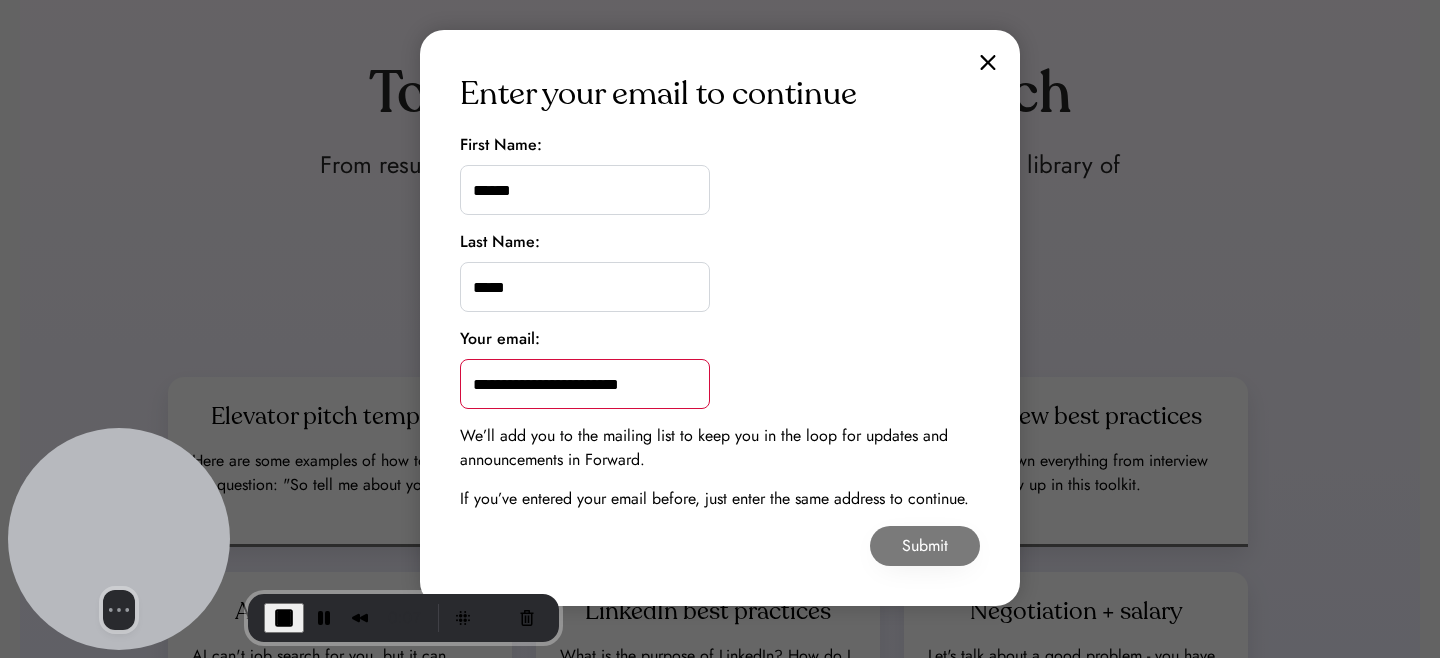 type on "**********" 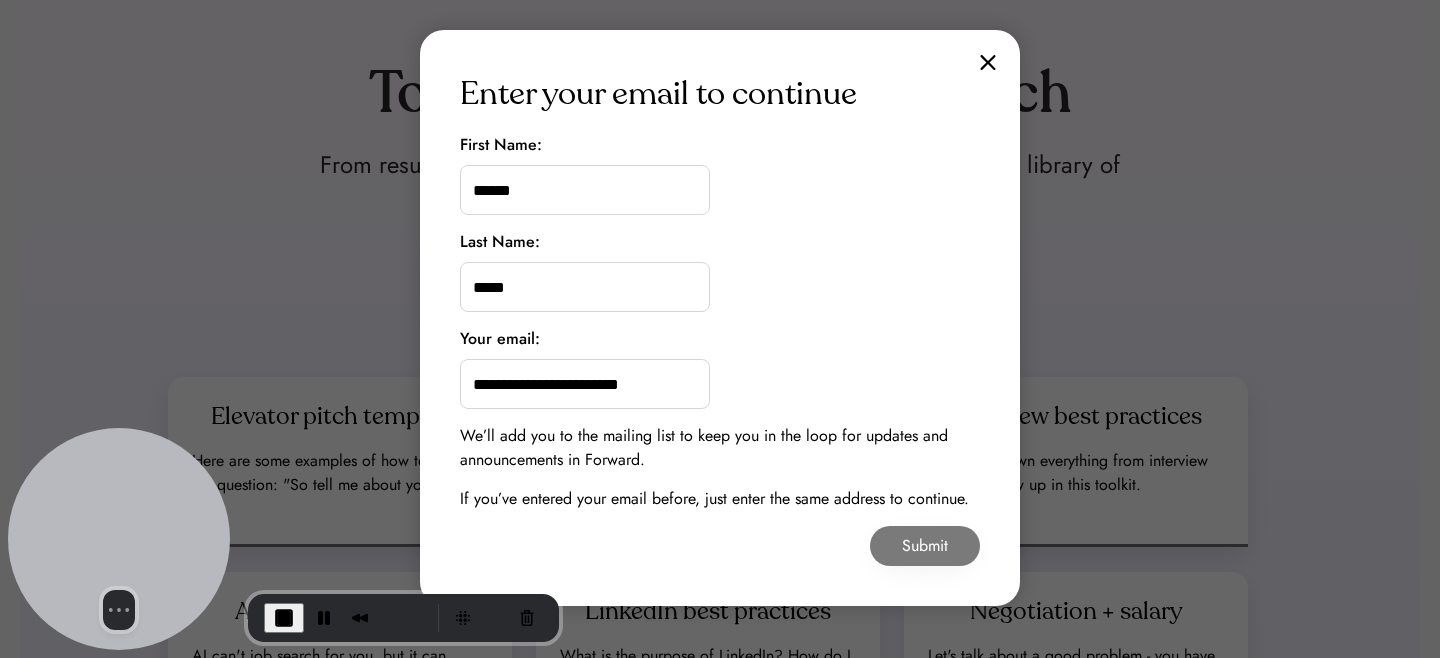 click on "**********" at bounding box center (720, 318) 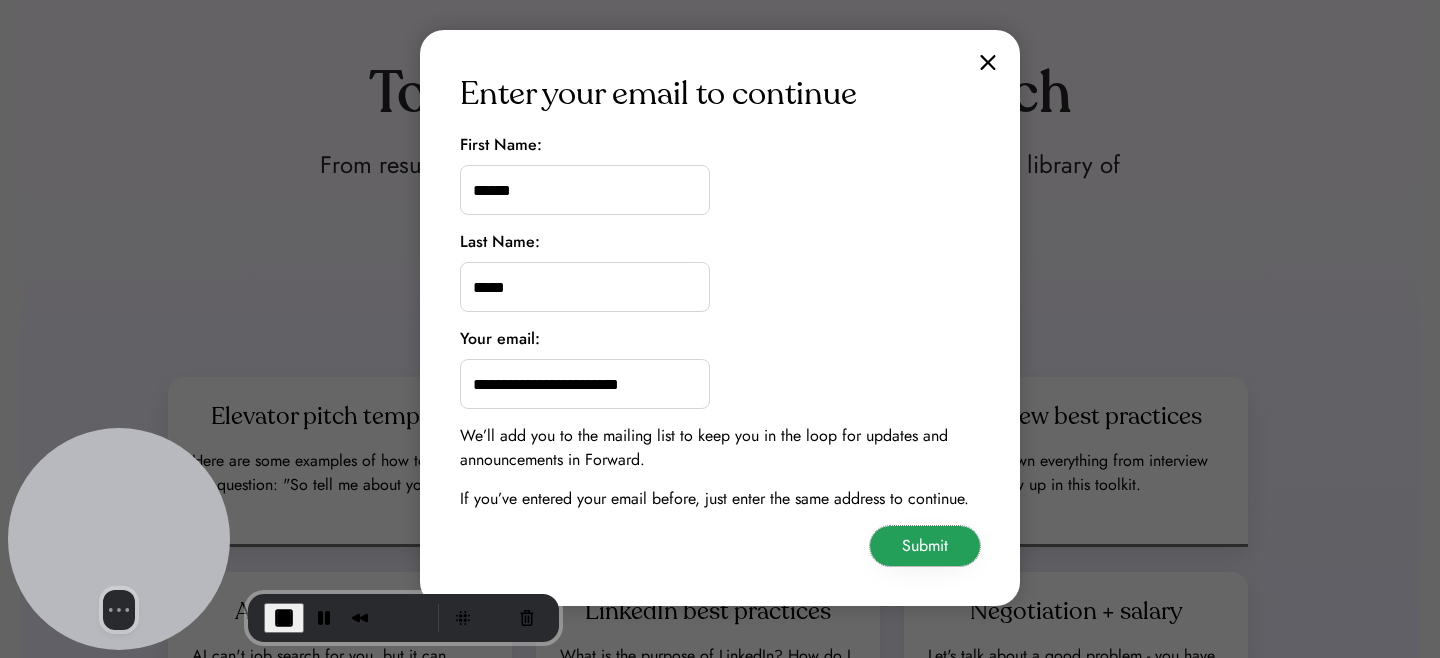 click on "Submit" at bounding box center (925, 546) 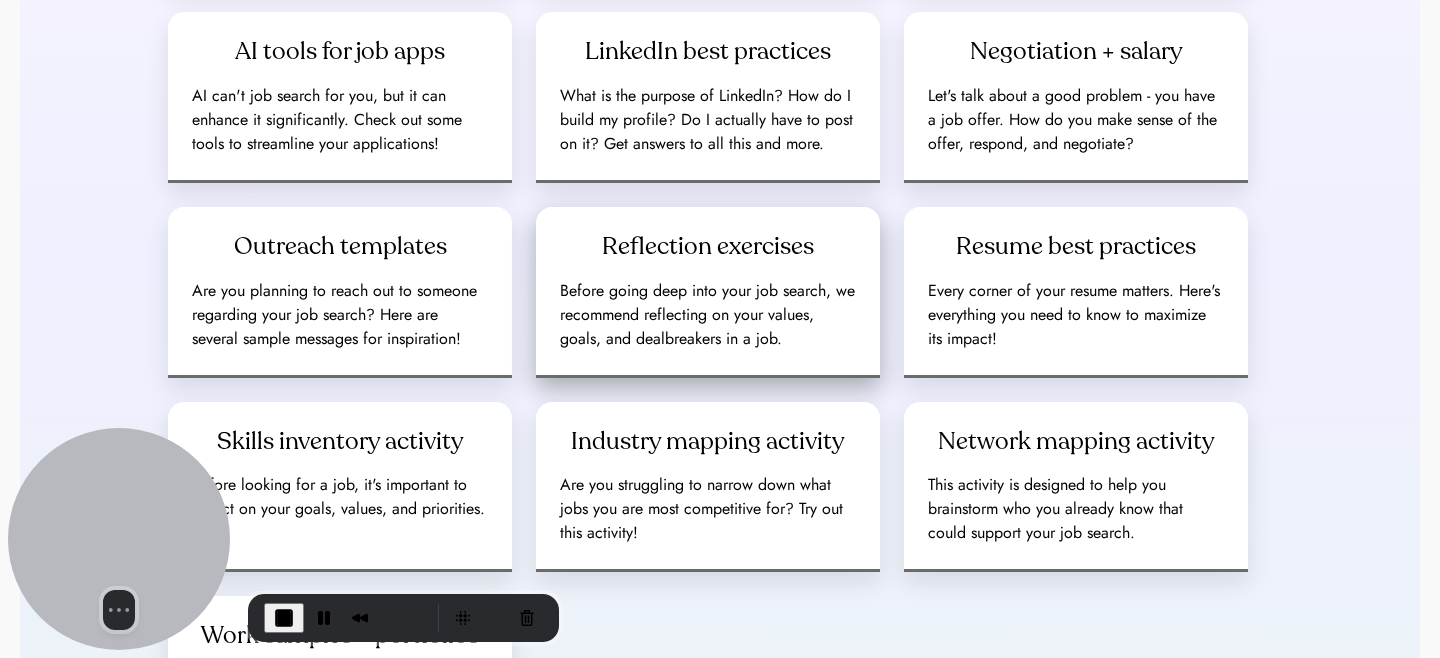 scroll, scrollTop: 778, scrollLeft: 0, axis: vertical 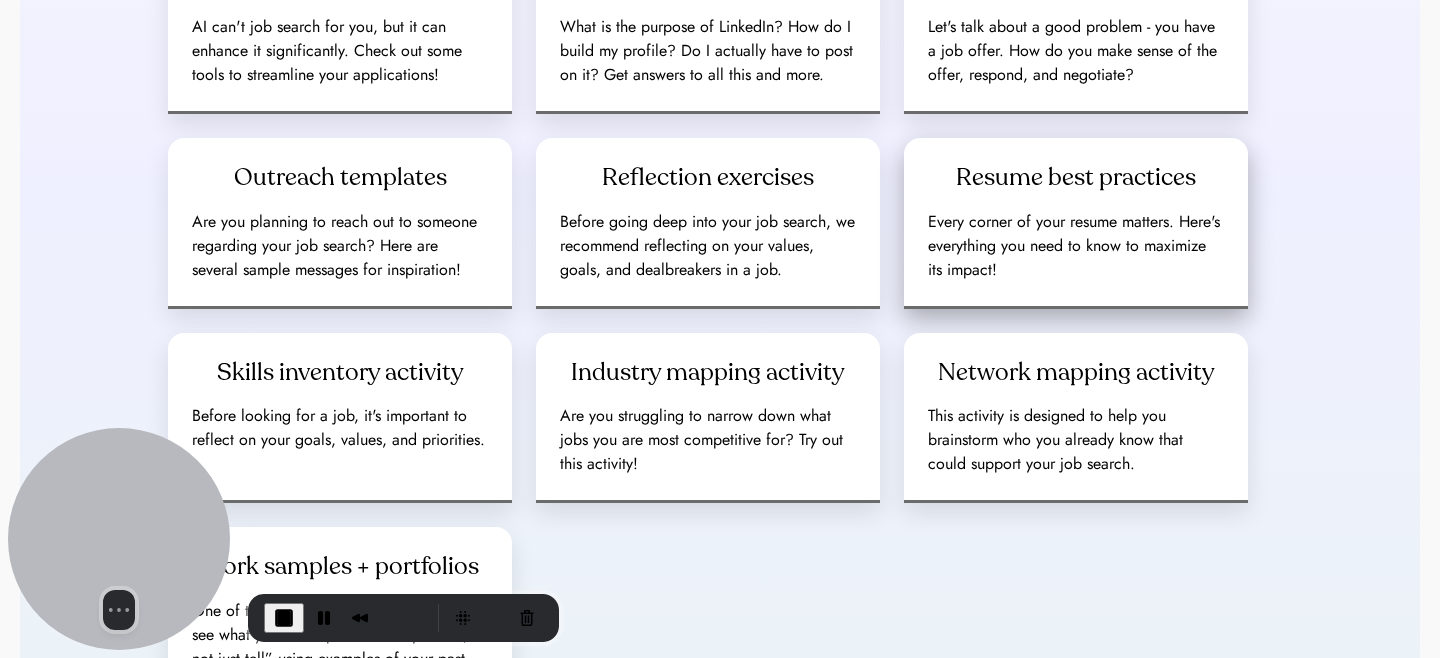 click on "Every corner of your resume matters. Here's everything you need to know to maximize its impact!" at bounding box center [1076, 246] 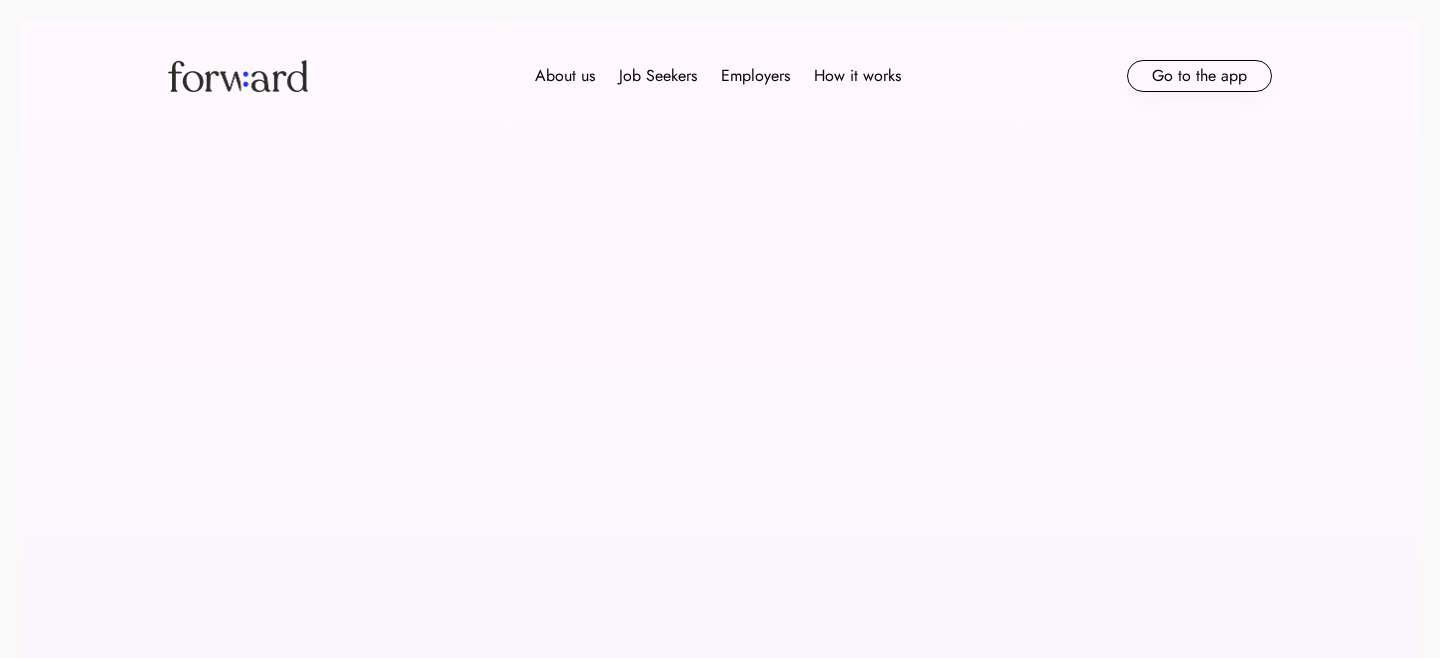 scroll, scrollTop: 0, scrollLeft: 0, axis: both 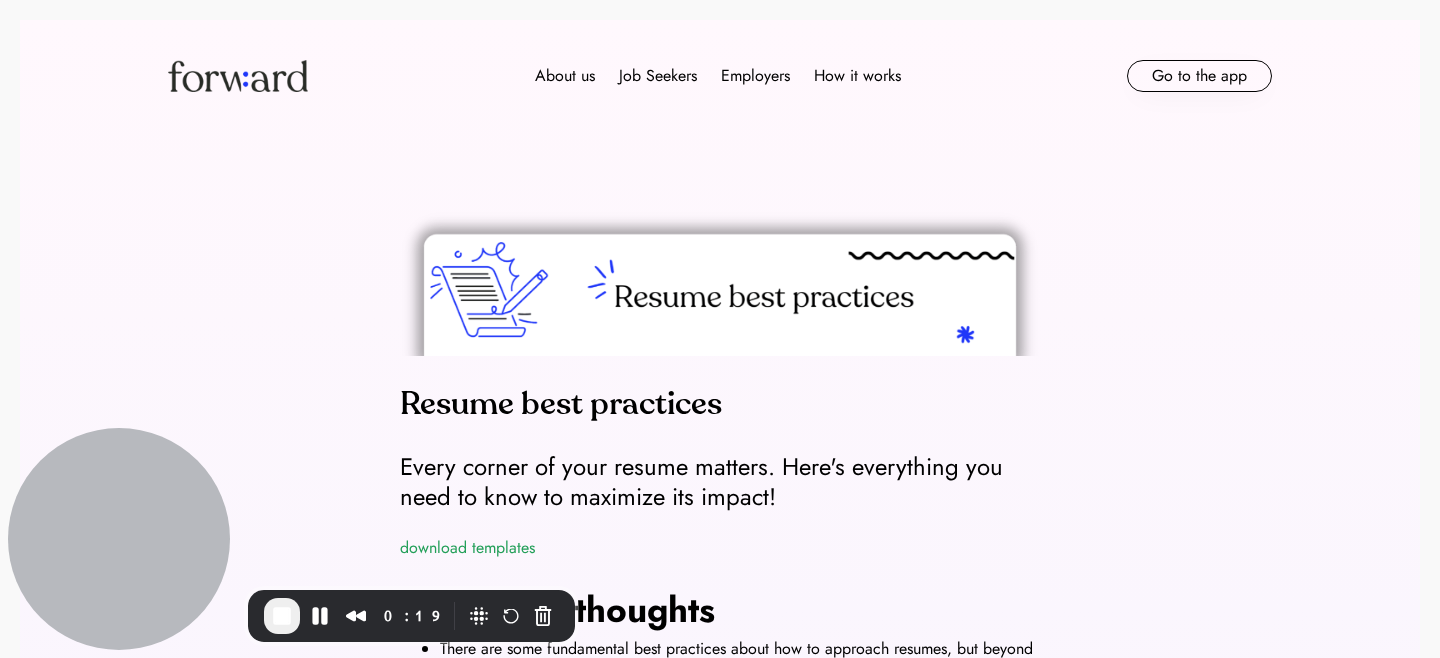 click on "Resume best practices Every corner of your resume matters. Here's everything you need to know to maximize its impact! download templates
High-level thoughts There are some fundamental best practices about how to approach resumes, but beyond that, feedback becomes pretty subjective. Especially when you get down to the nitty gritty of how to phrase bullet points, fonts, headers, etc.  The purpose of a resume is to highlight your most recent and most relevant work experience. That means you shouldn’t have to worry about fitting every single thing you’ve ever done onto one page. ONE PAGE?? Yes! If you are an early-career professional in particular, standard practice for job applications is to keep your resume to one page. There are some applications that ask for a CV instead of a resume, which are longer and more thorough.  Every corner of your resume is precious real estate. Make every single word count! We’ll talk more about that below! Resume format Use narrow margins on the page. I do 0.5.  anyone" at bounding box center [720, 2262] 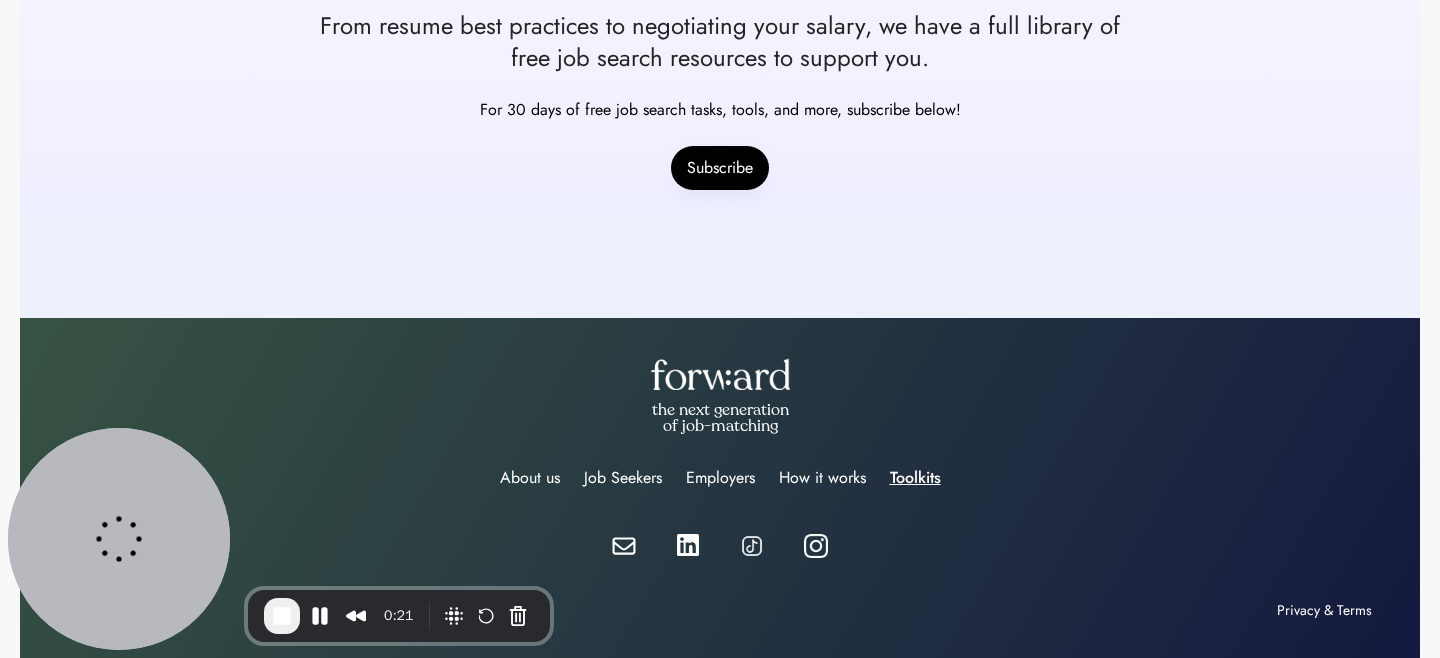 scroll, scrollTop: 288, scrollLeft: 0, axis: vertical 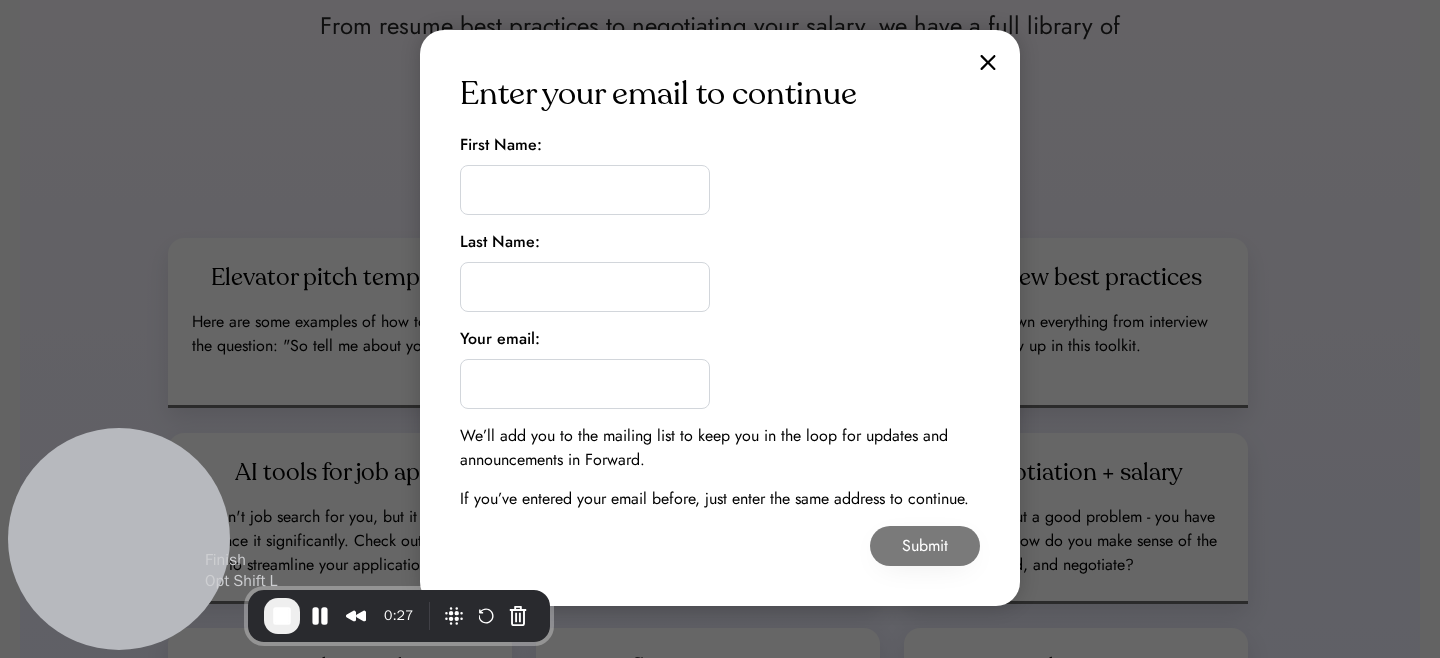 click at bounding box center (282, 616) 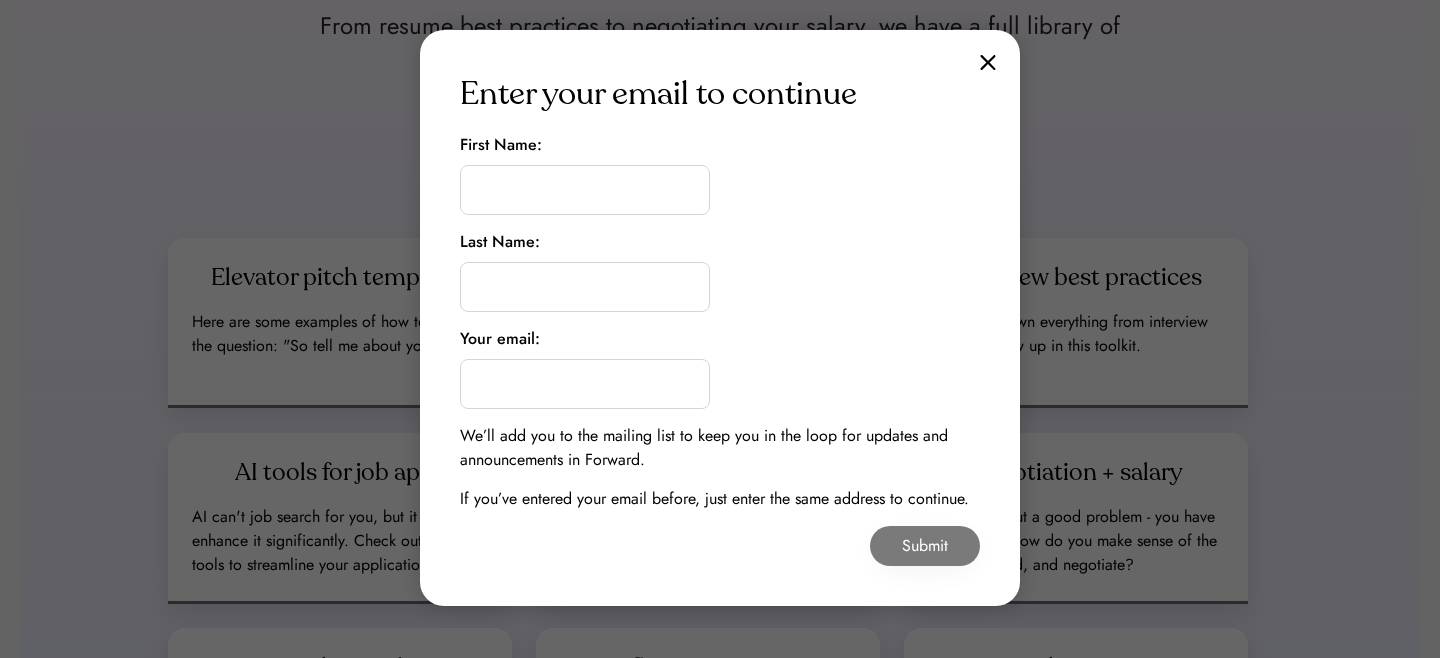 click at bounding box center (988, 62) 